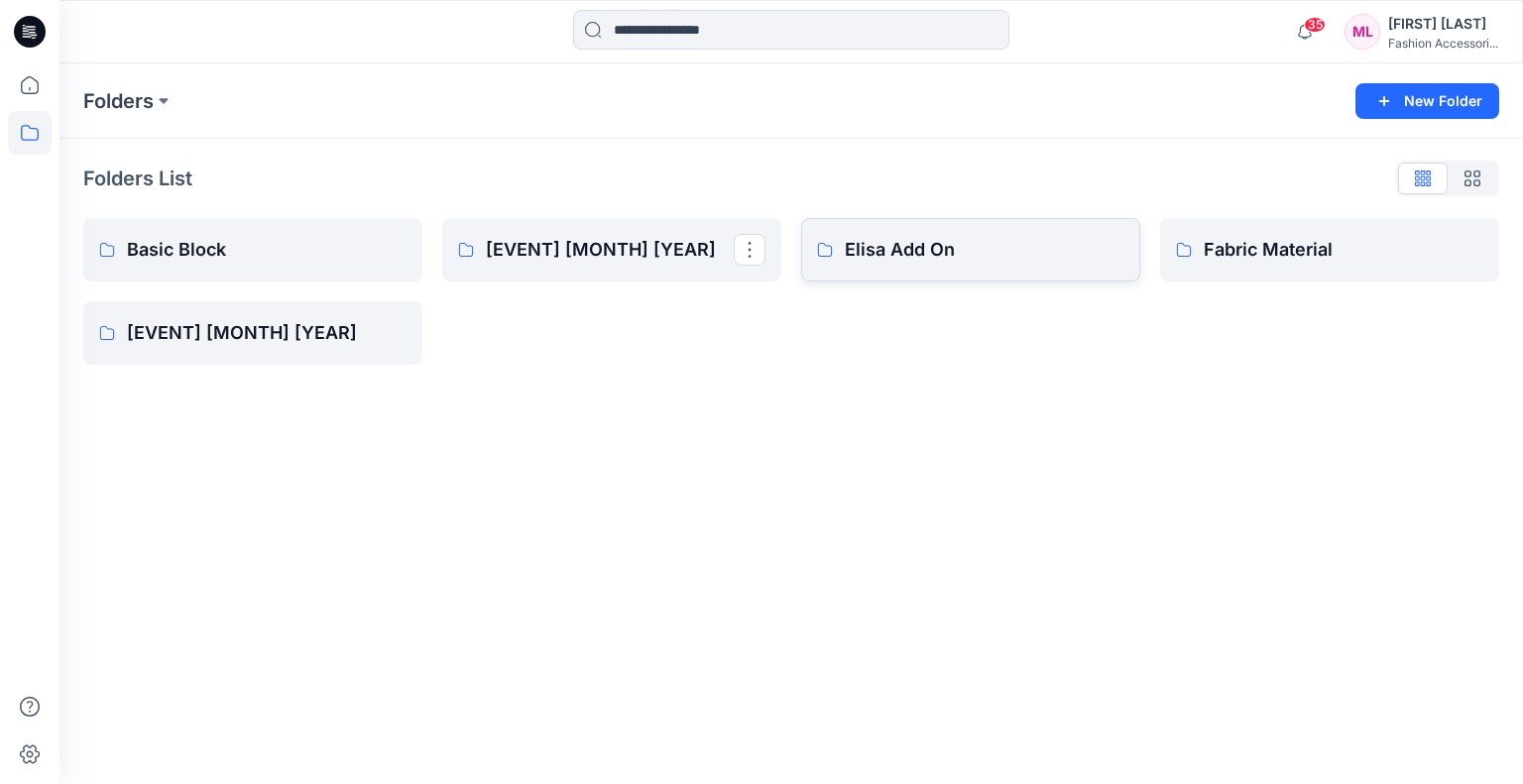 scroll, scrollTop: 0, scrollLeft: 0, axis: both 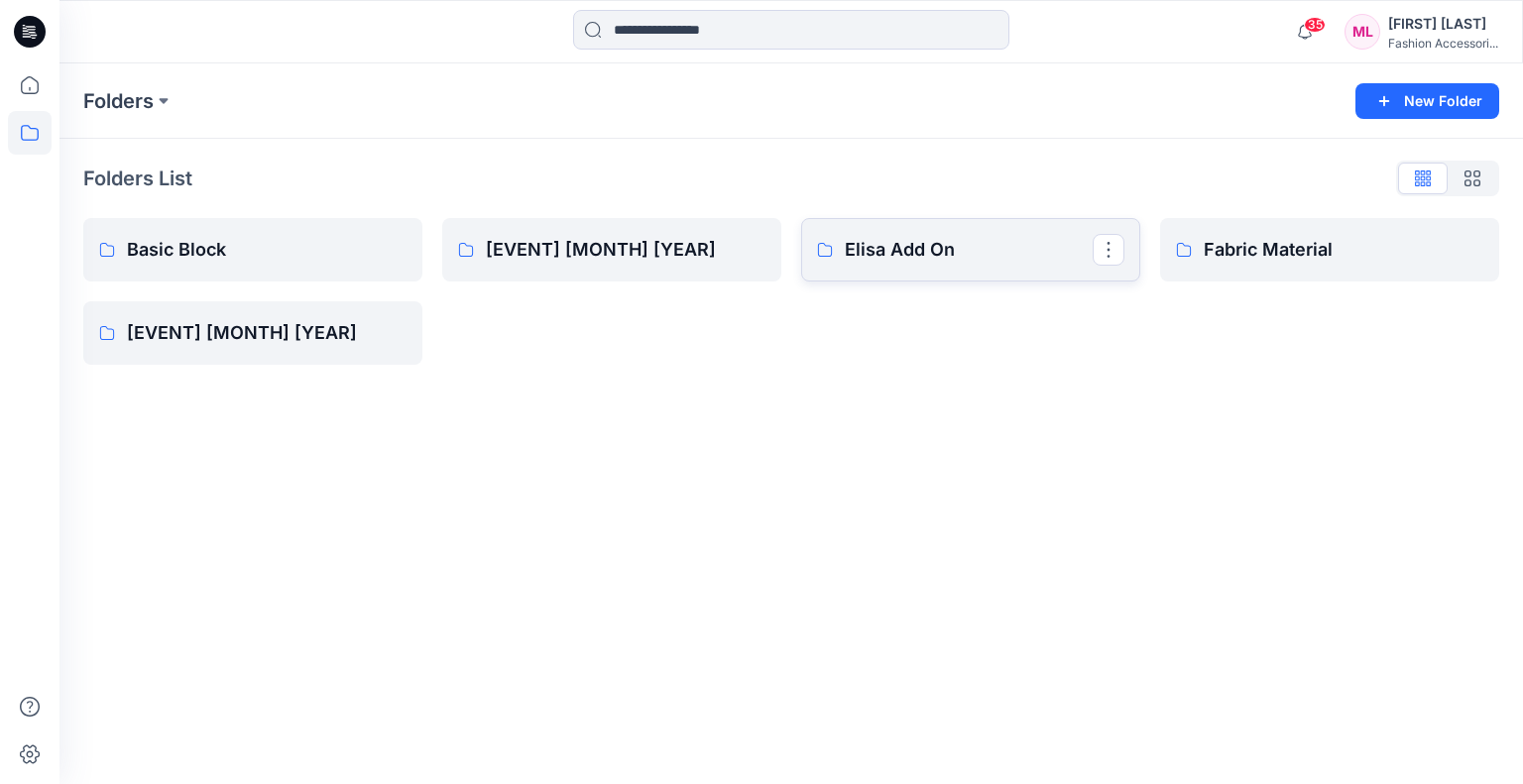 click on "Elisa Add On" at bounding box center (969, 250) 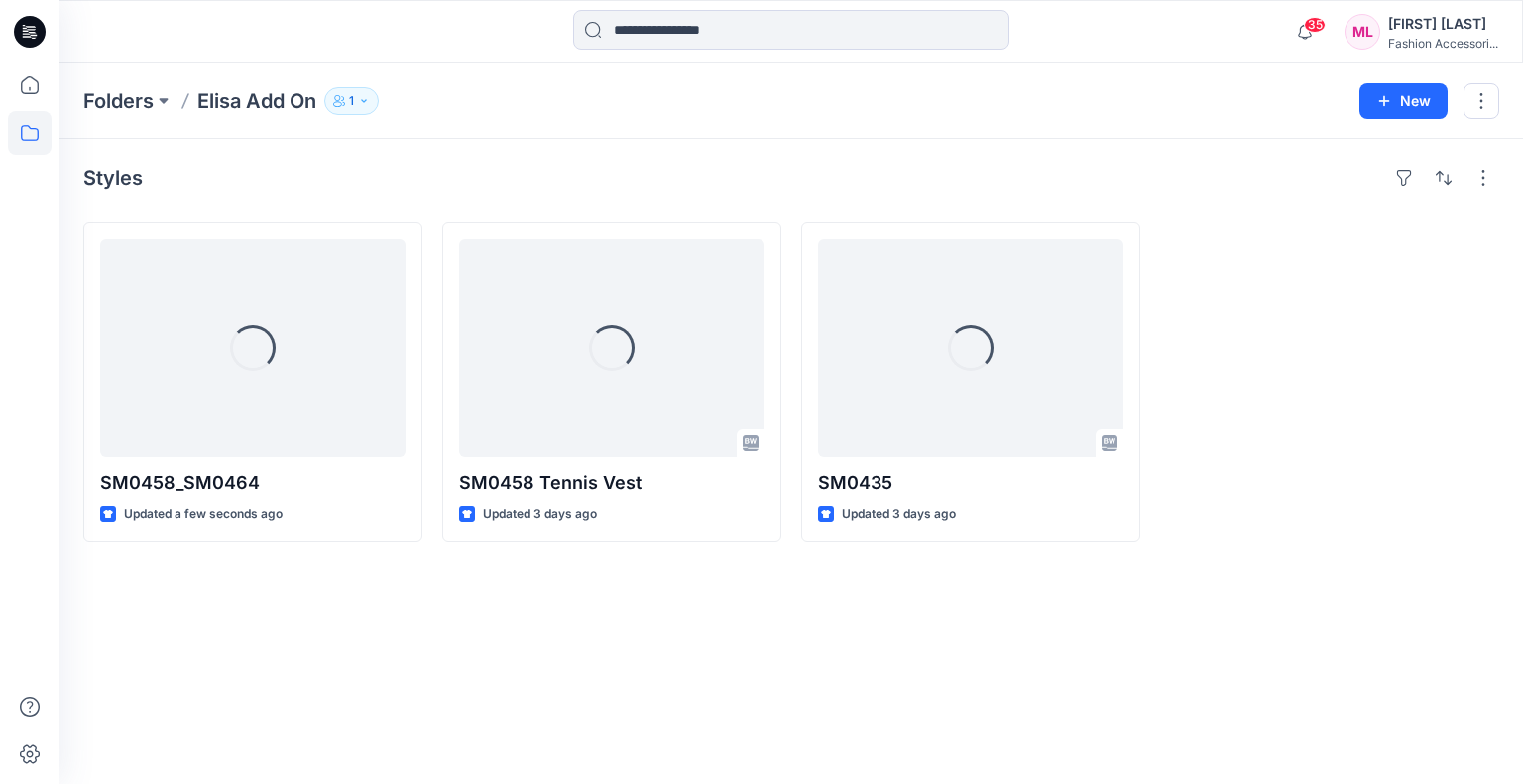 scroll, scrollTop: 0, scrollLeft: 0, axis: both 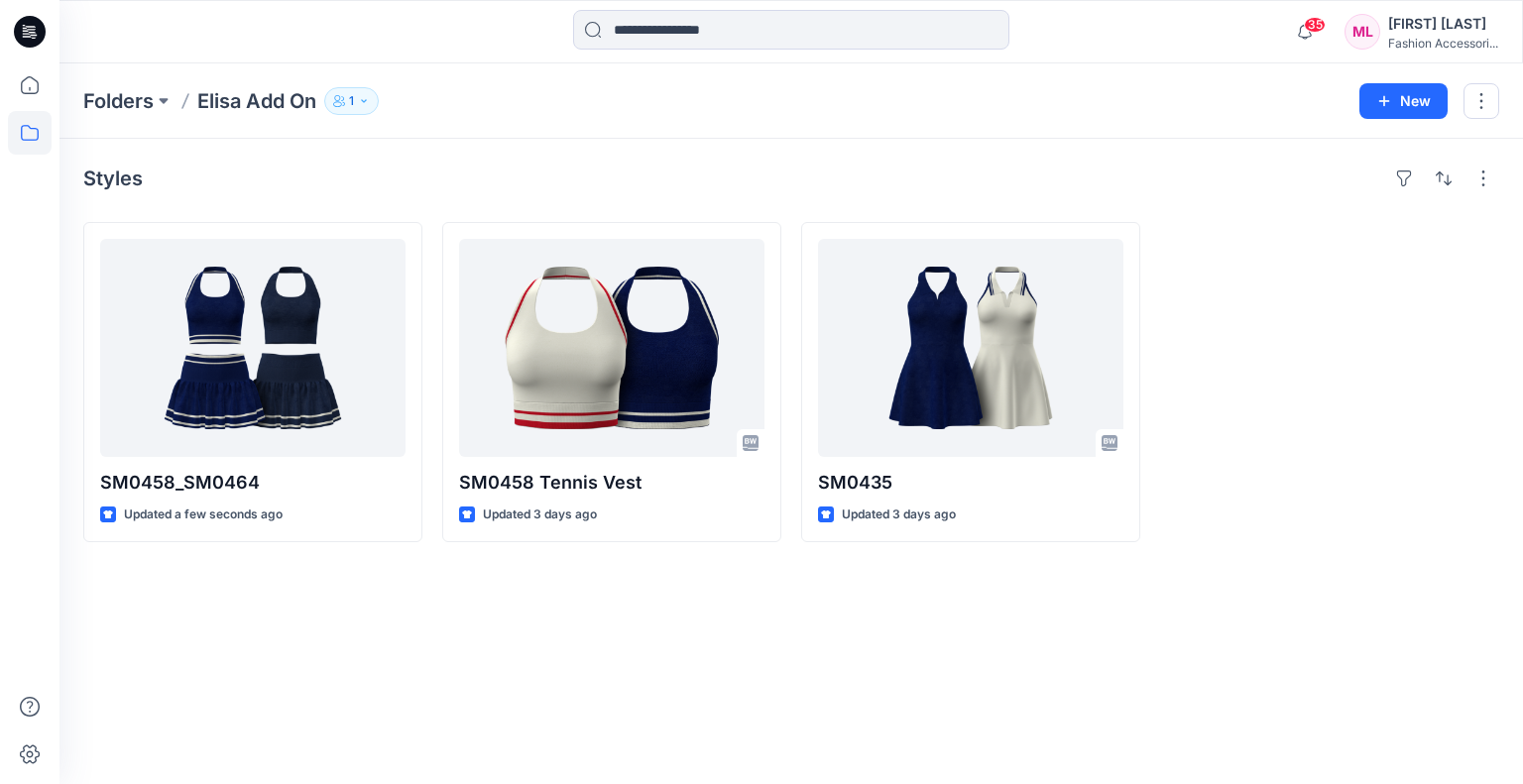 click 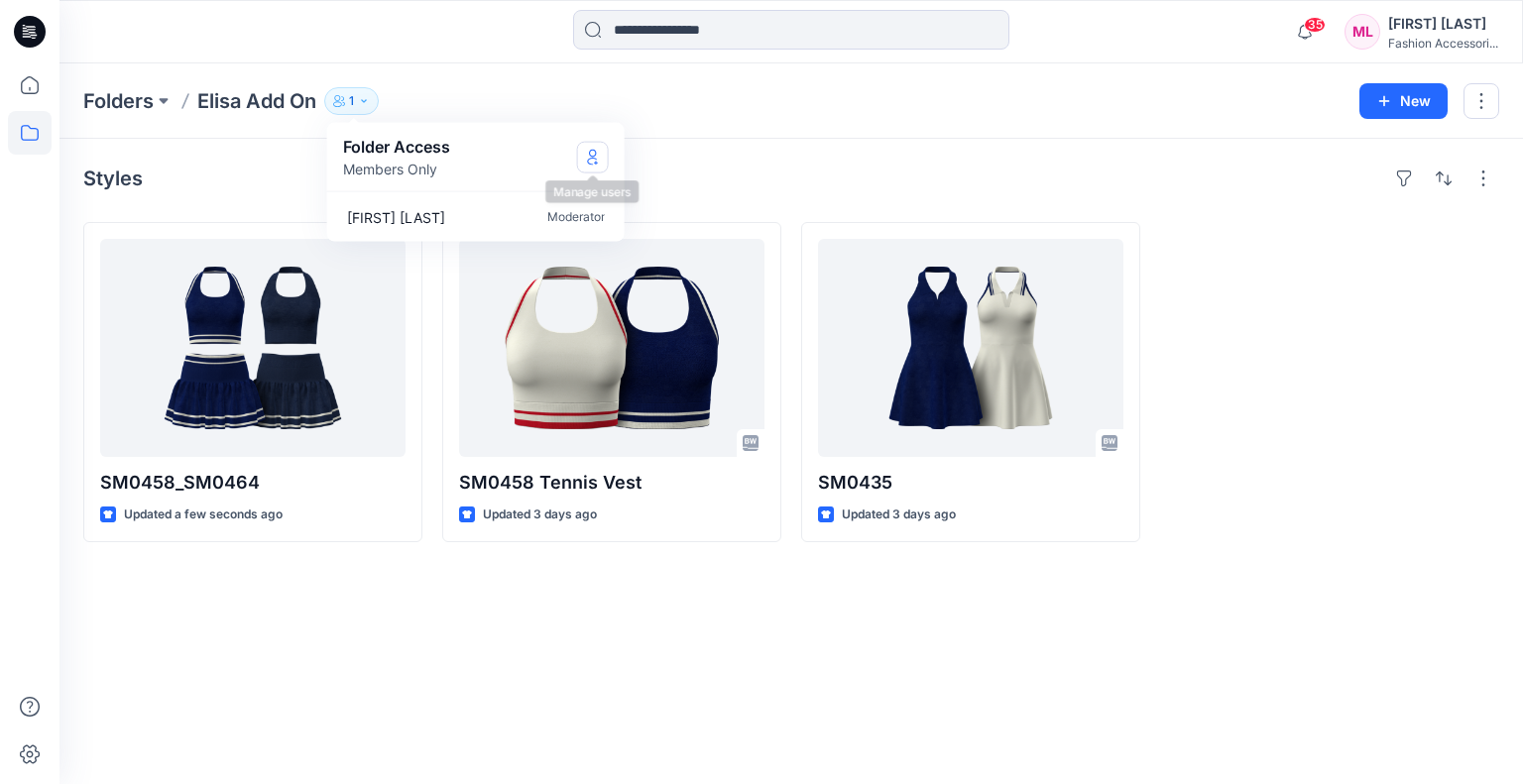 click 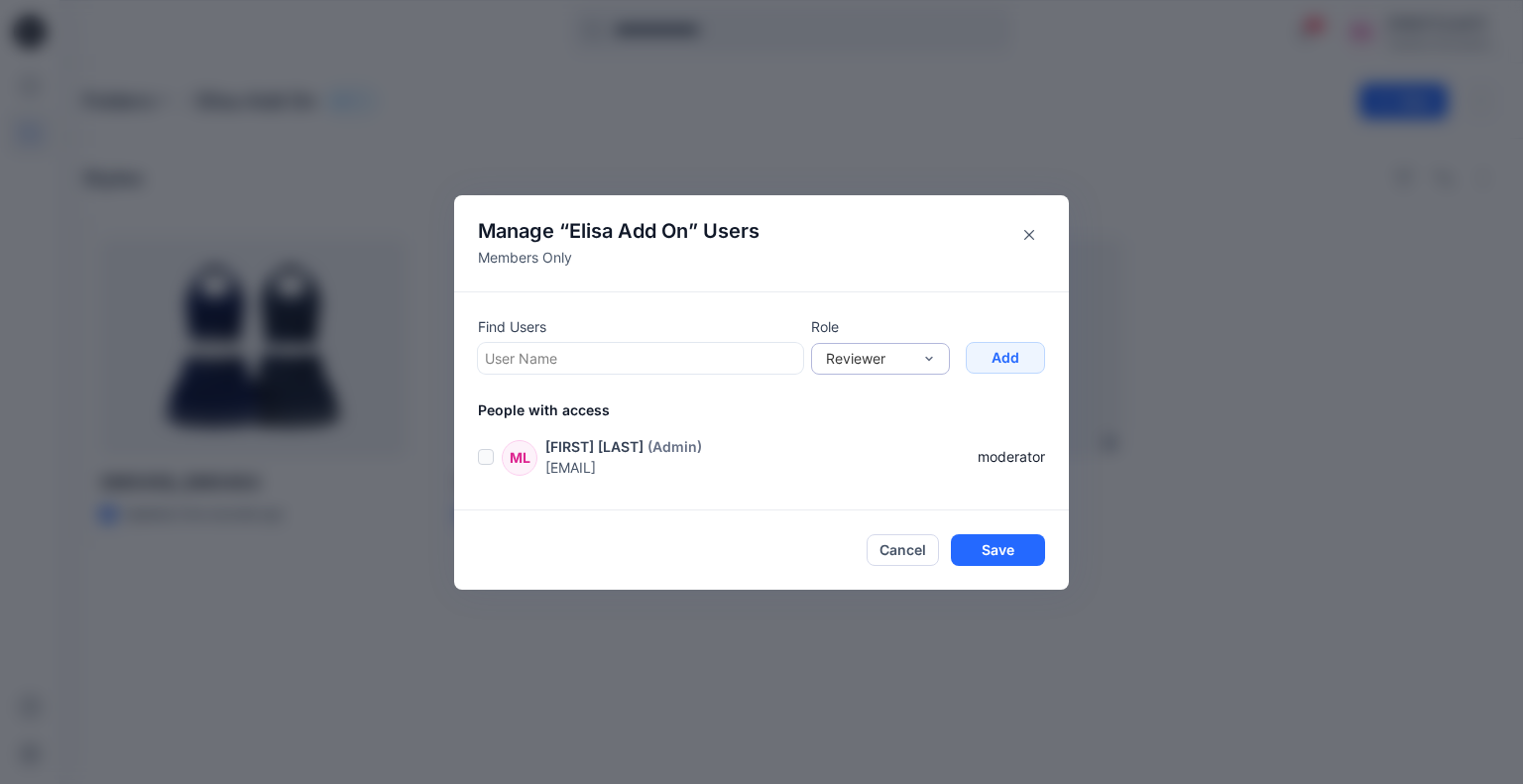 click on "Reviewer" at bounding box center [869, 358] 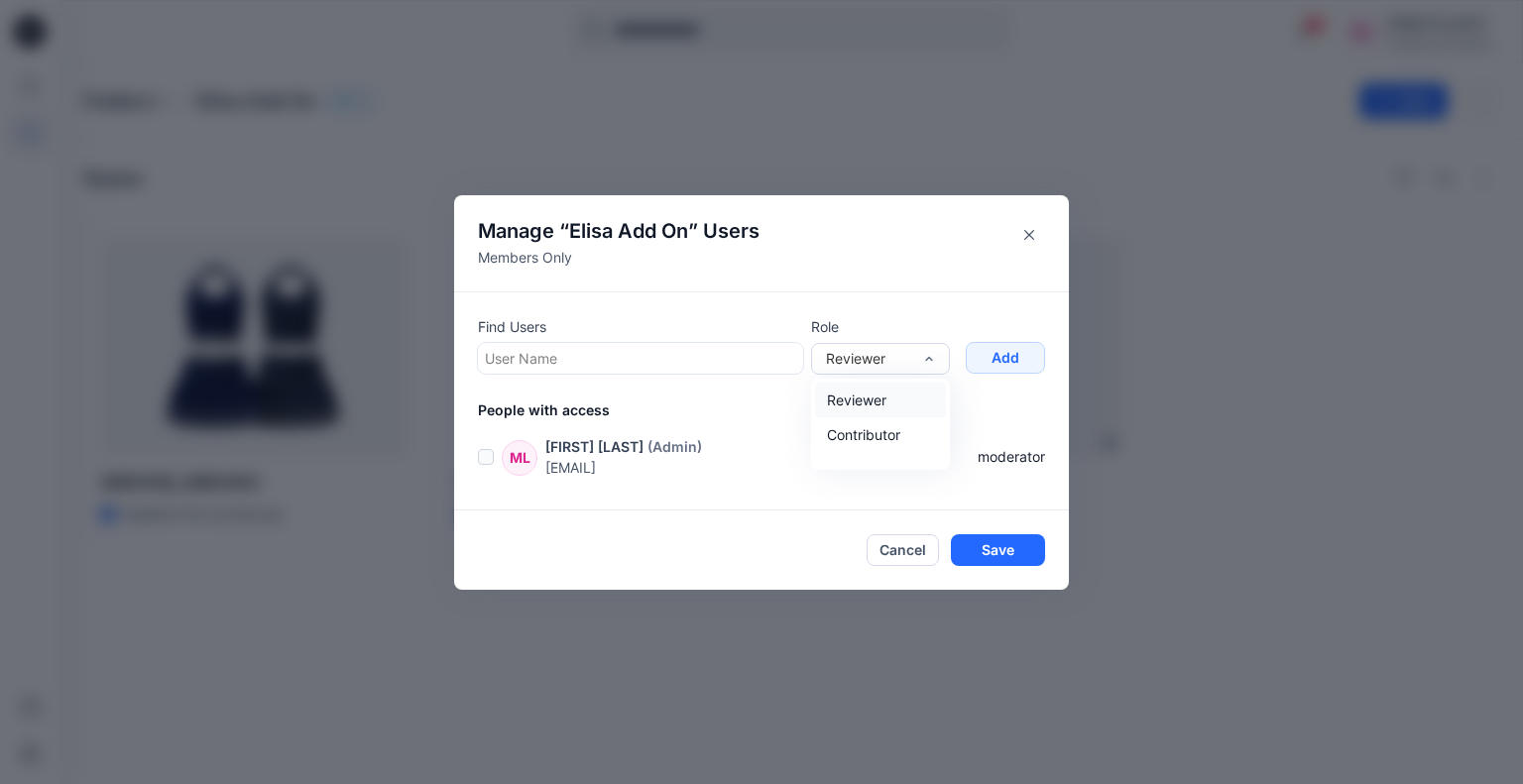 click at bounding box center (641, 358) 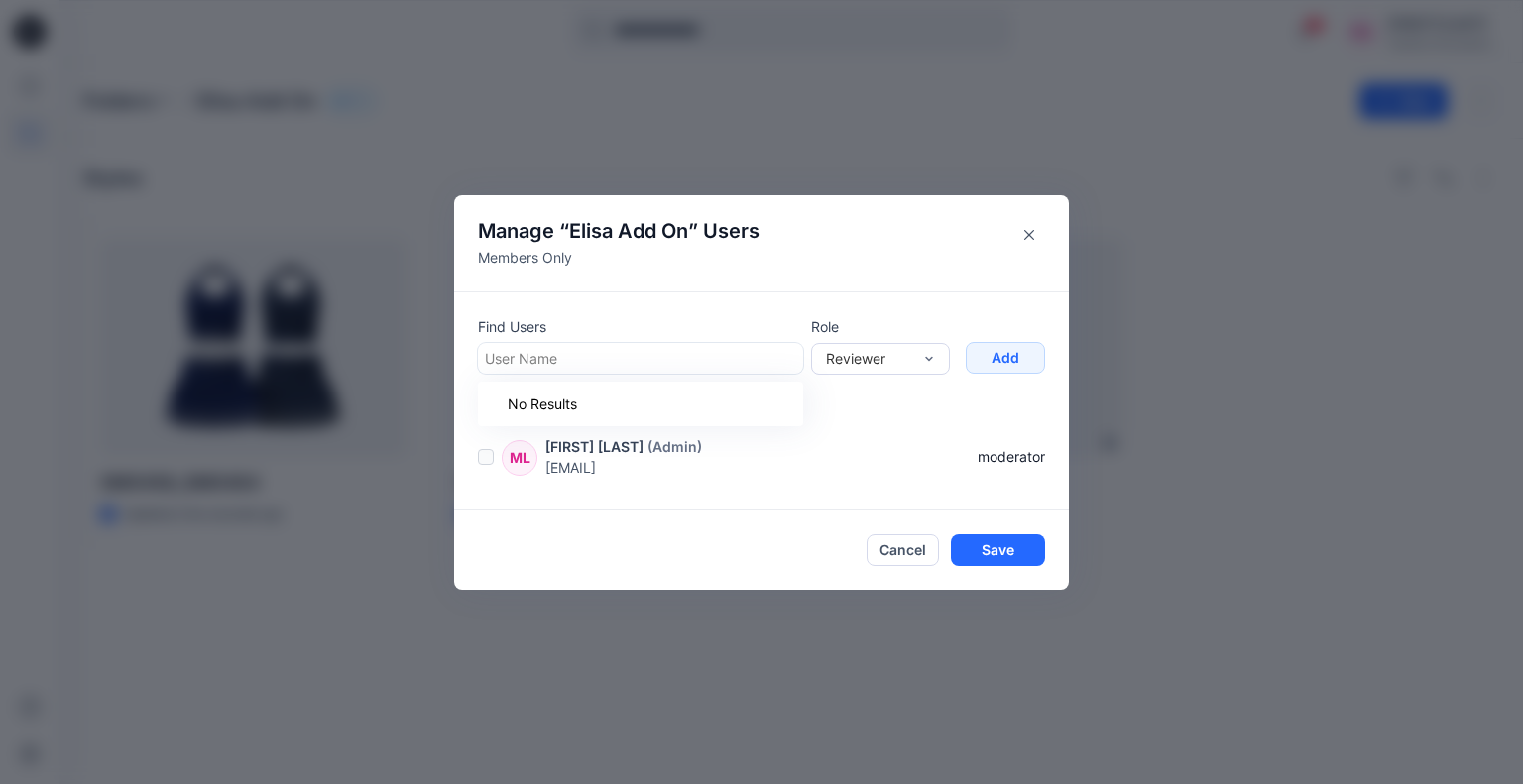 type on "*" 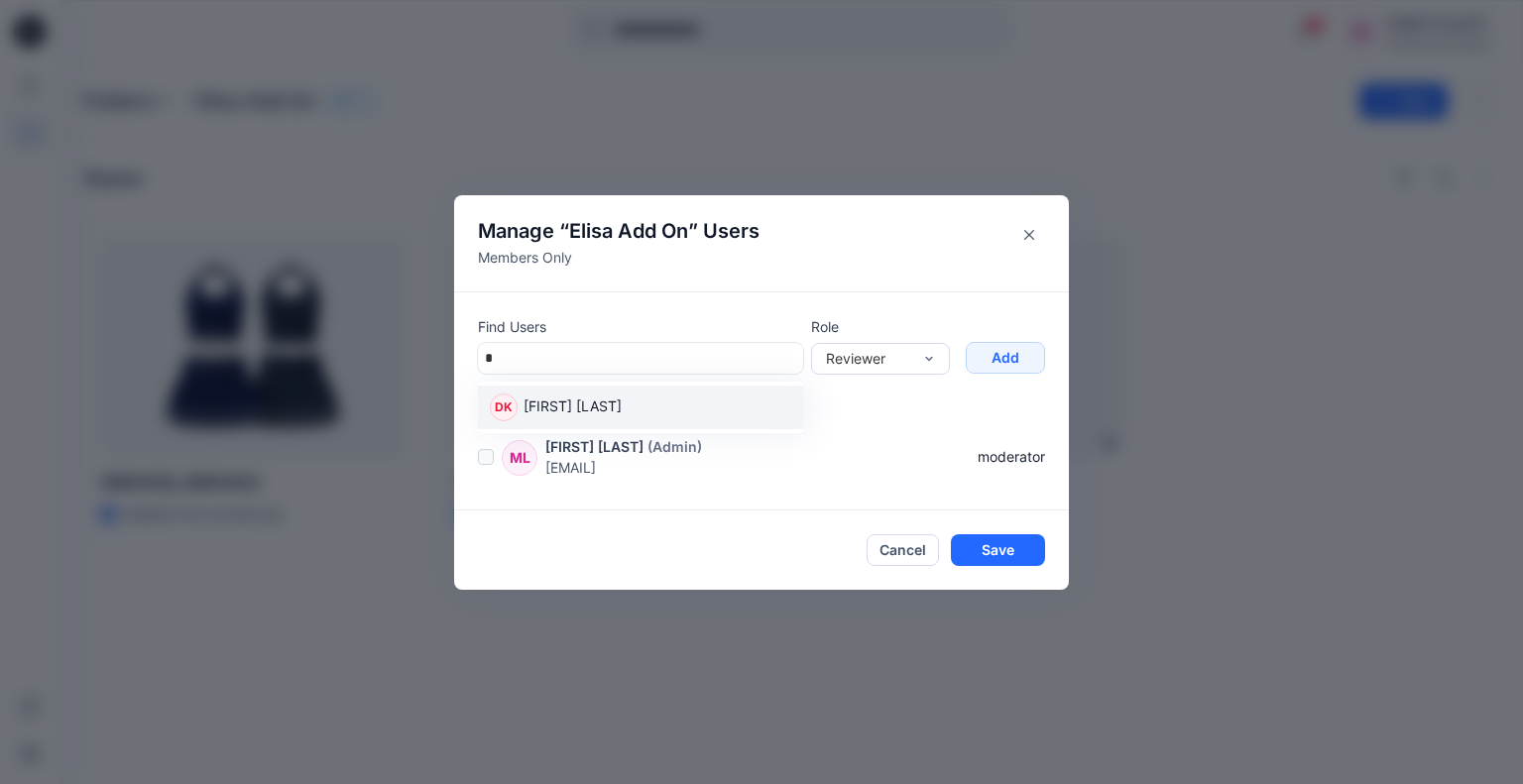 click on "Debbie Kwan" at bounding box center (572, 408) 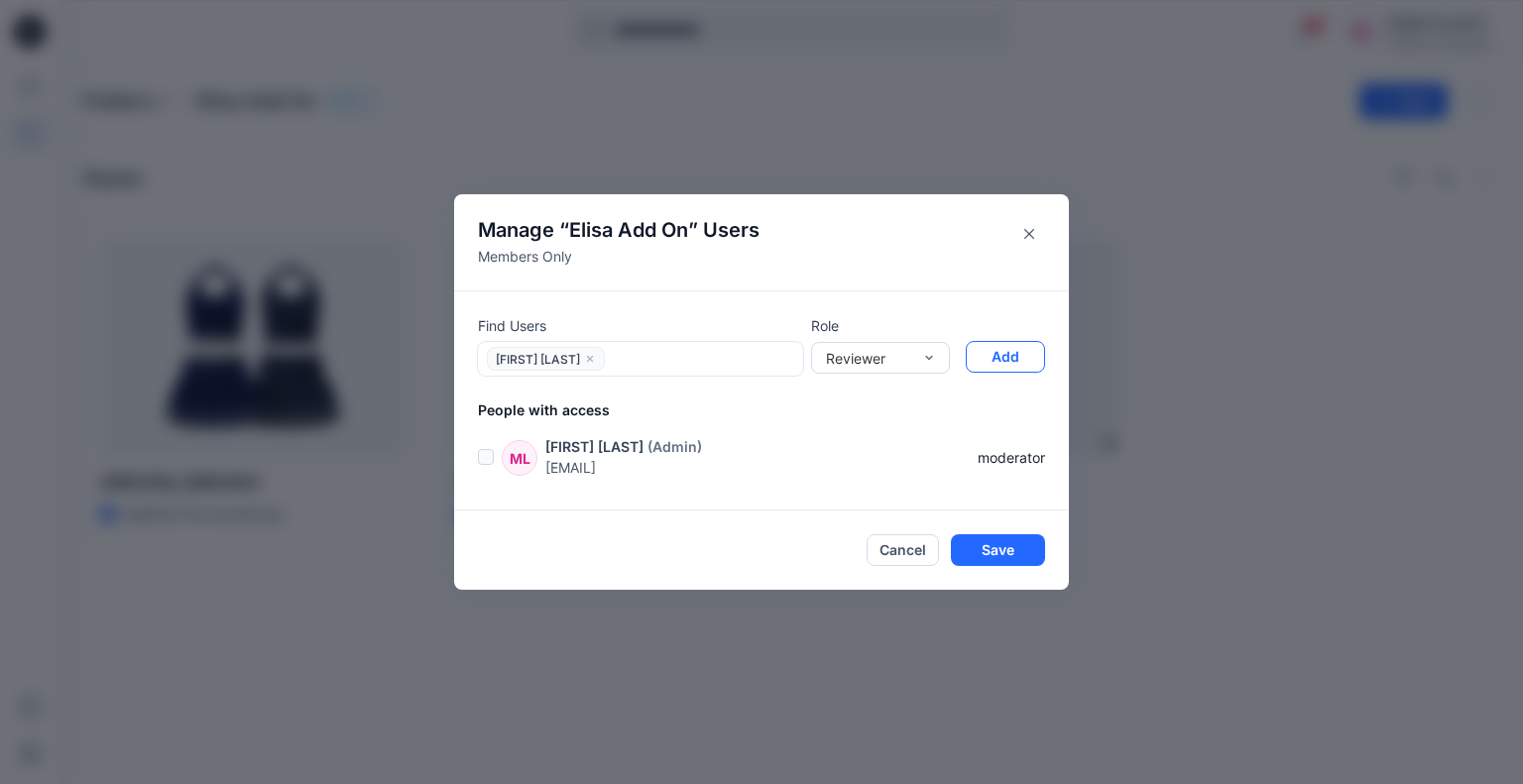 click on "Add" at bounding box center (1005, 357) 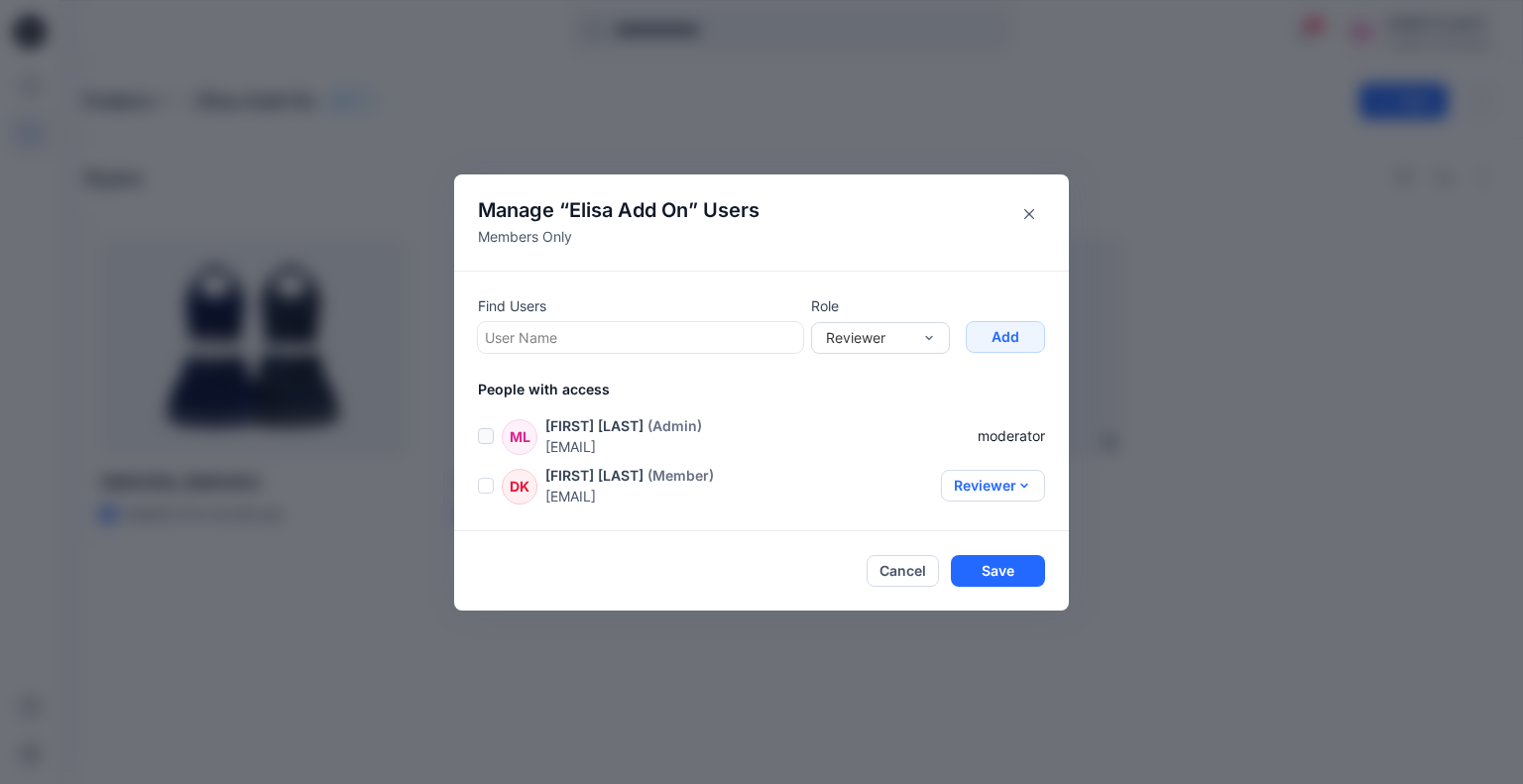 click on "Reviewer" at bounding box center (993, 486) 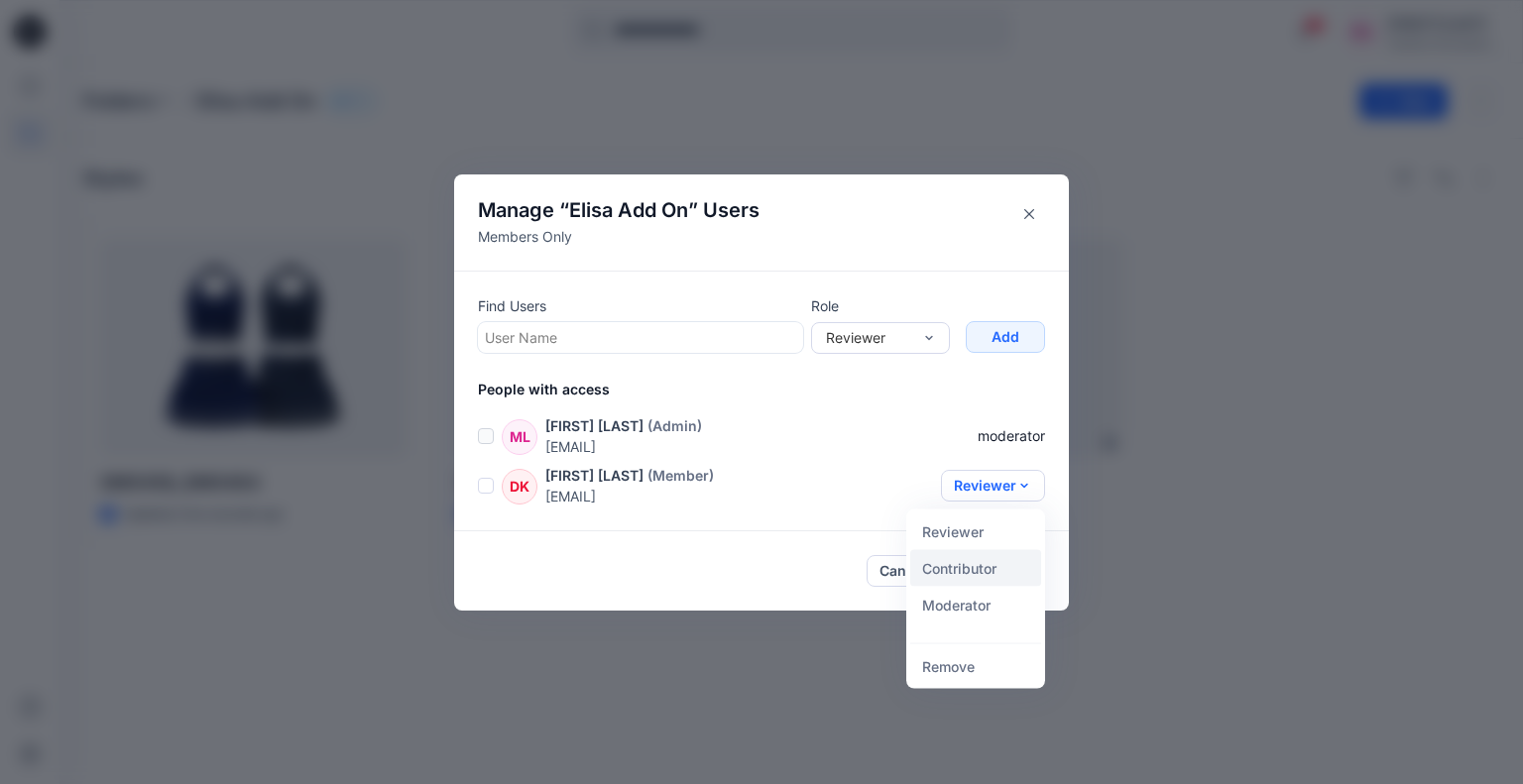 click on "Contributor" at bounding box center [976, 567] 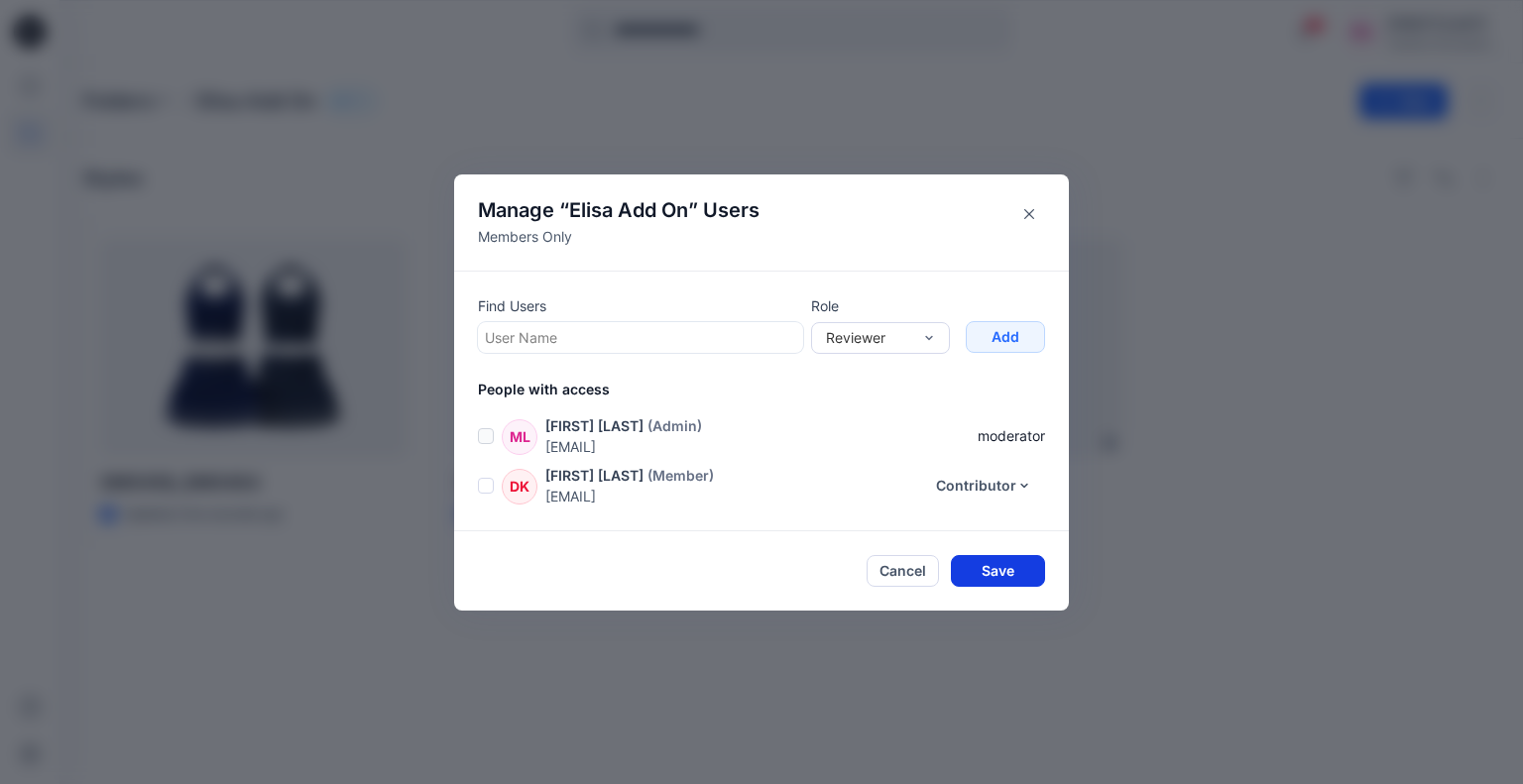 click on "Save" at bounding box center [997, 571] 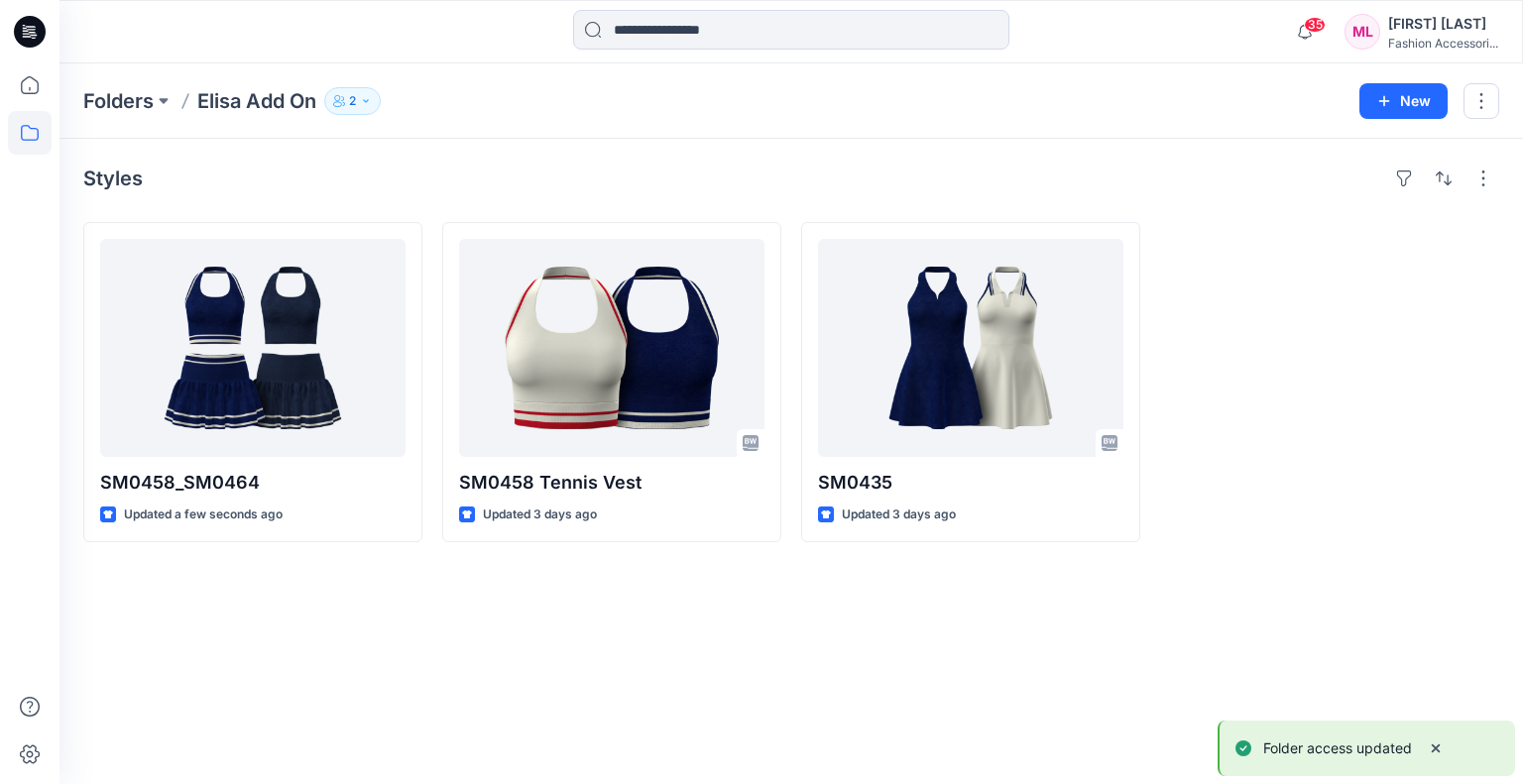 click on "Styles SM0458_SM0464 Updated a few seconds ago SM0458 Tennis Vest Updated 3 days ago Set Status SM0435 Updated 3 days ago" at bounding box center (791, 461) 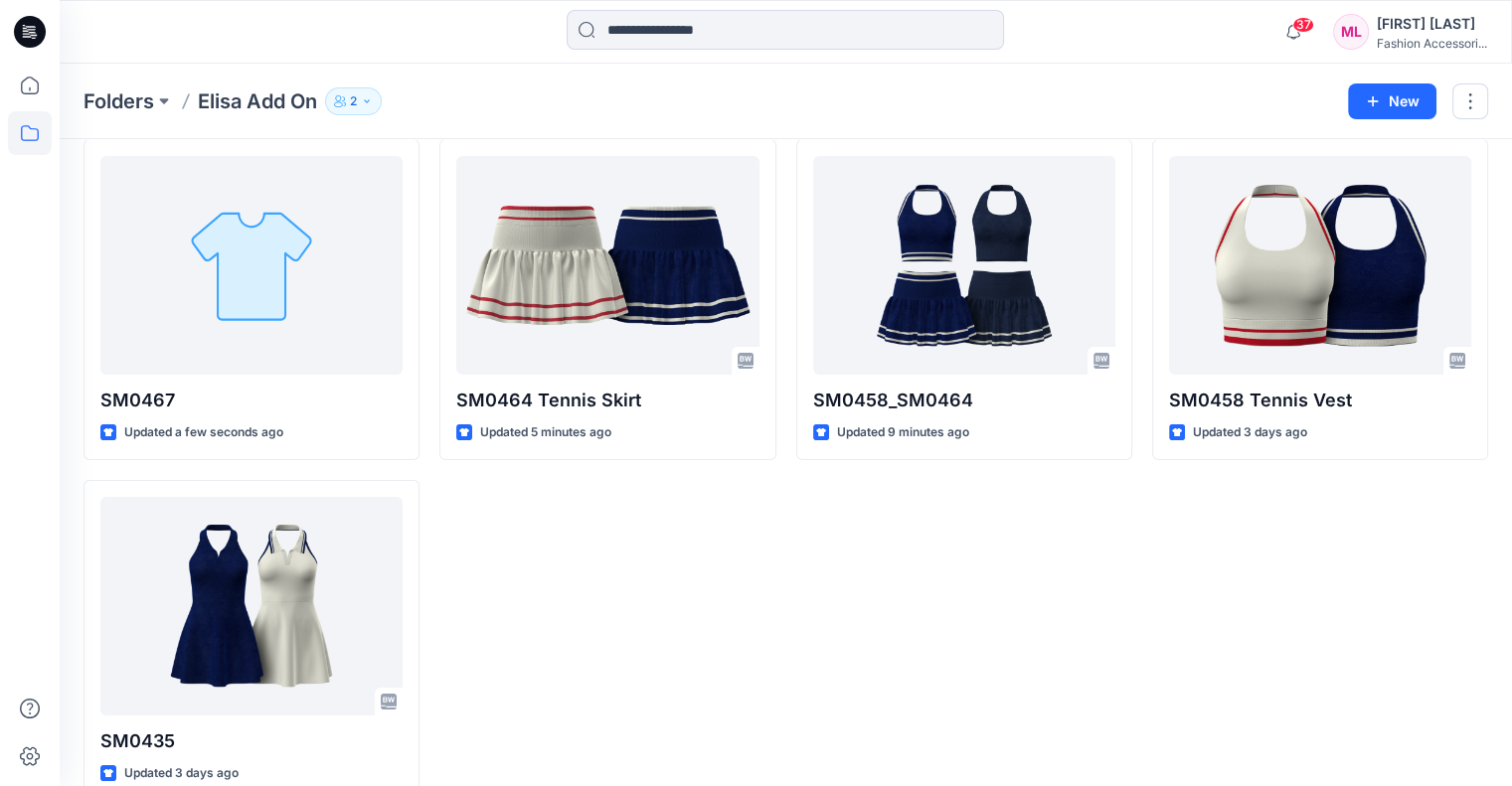 scroll, scrollTop: 119, scrollLeft: 0, axis: vertical 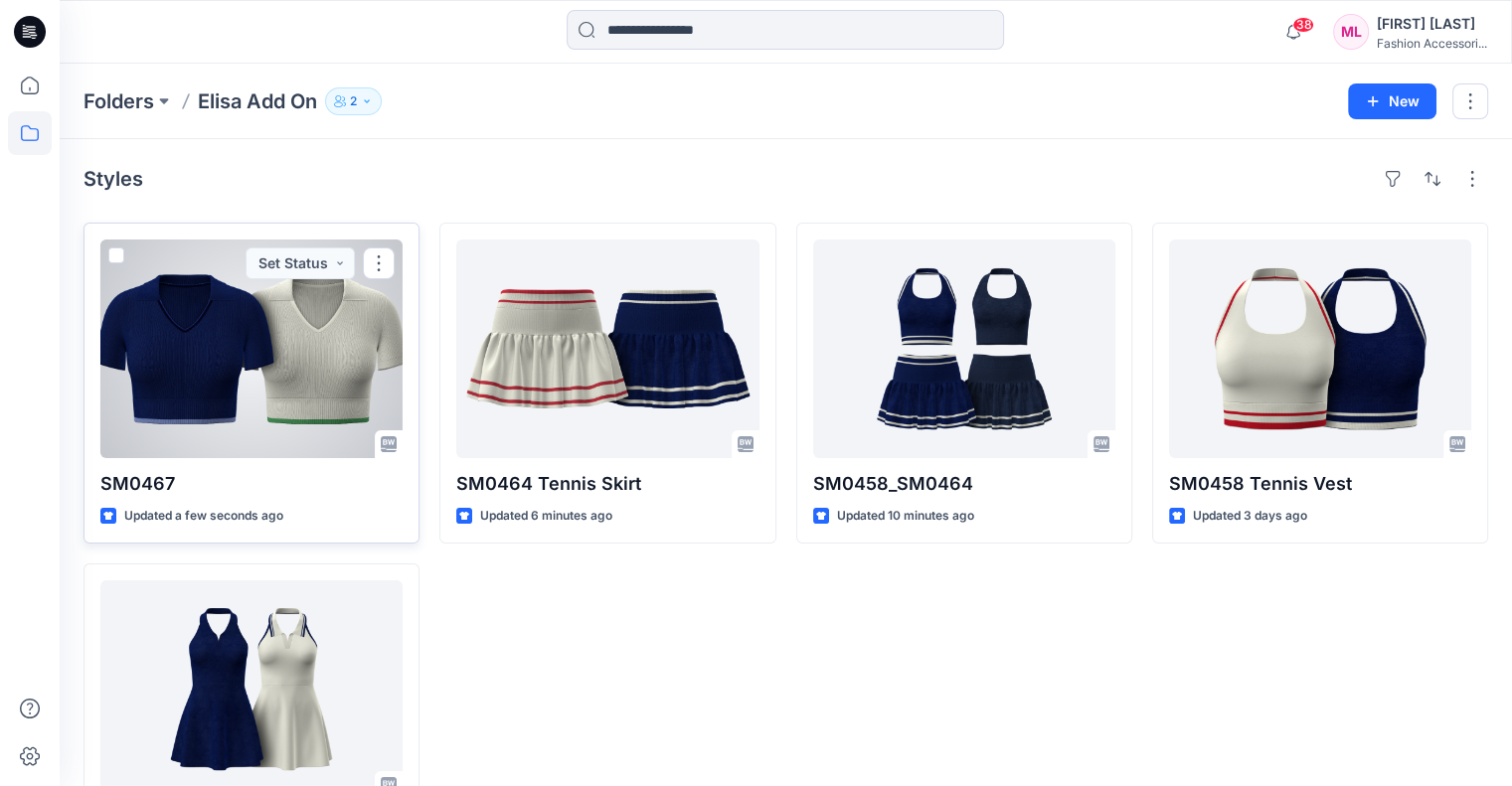 click at bounding box center [252, 349] 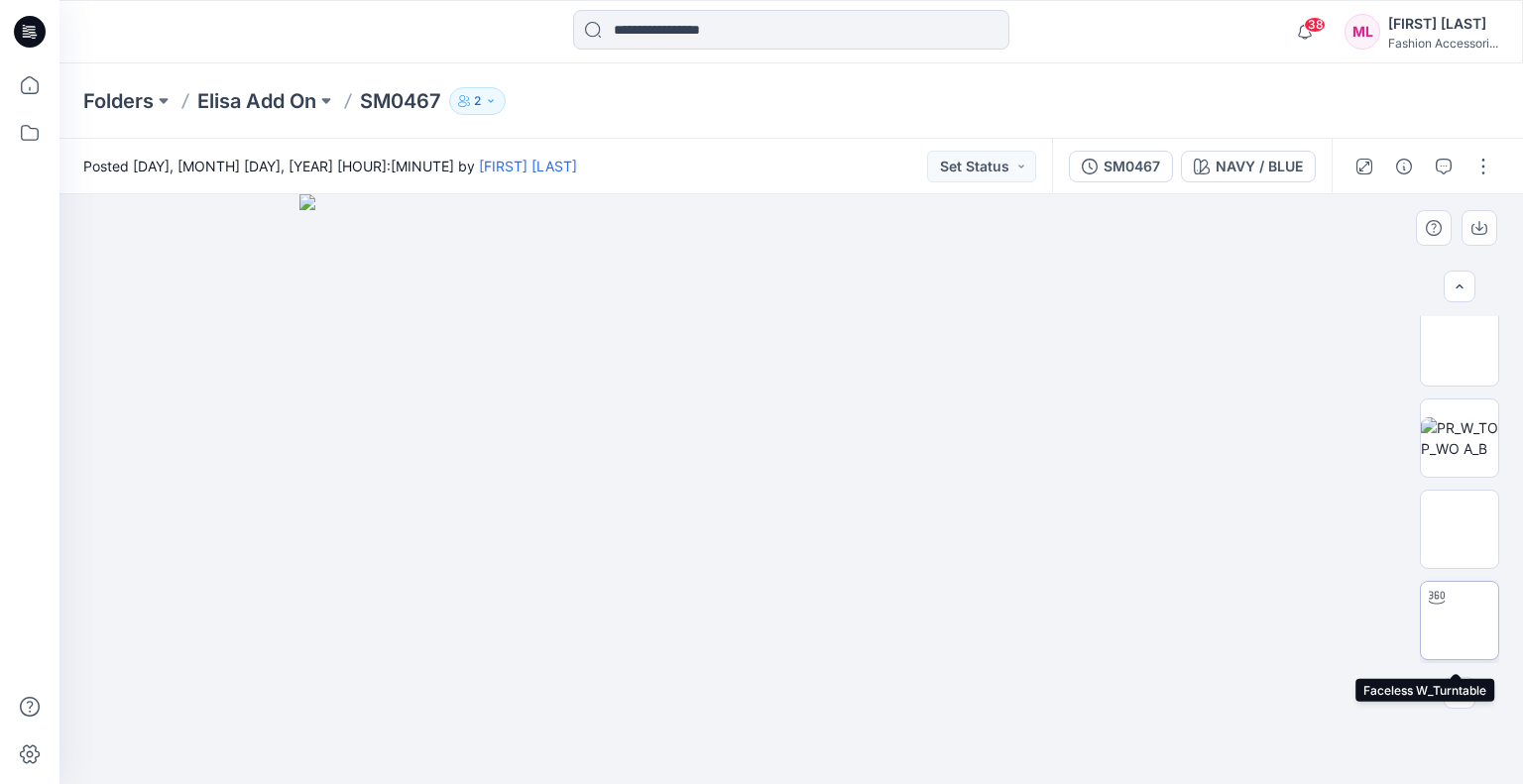 scroll, scrollTop: 179, scrollLeft: 0, axis: vertical 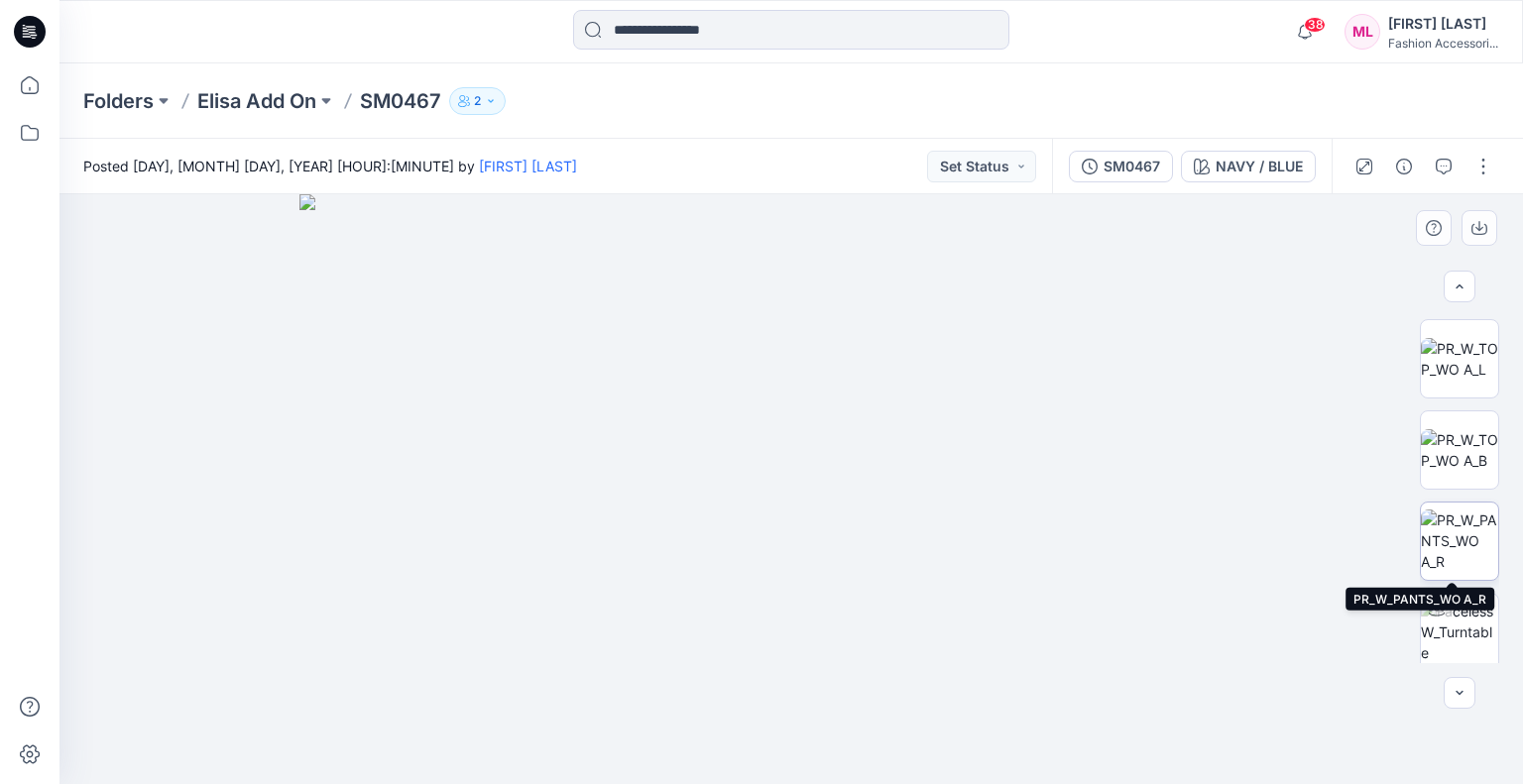 click at bounding box center (1460, 540) 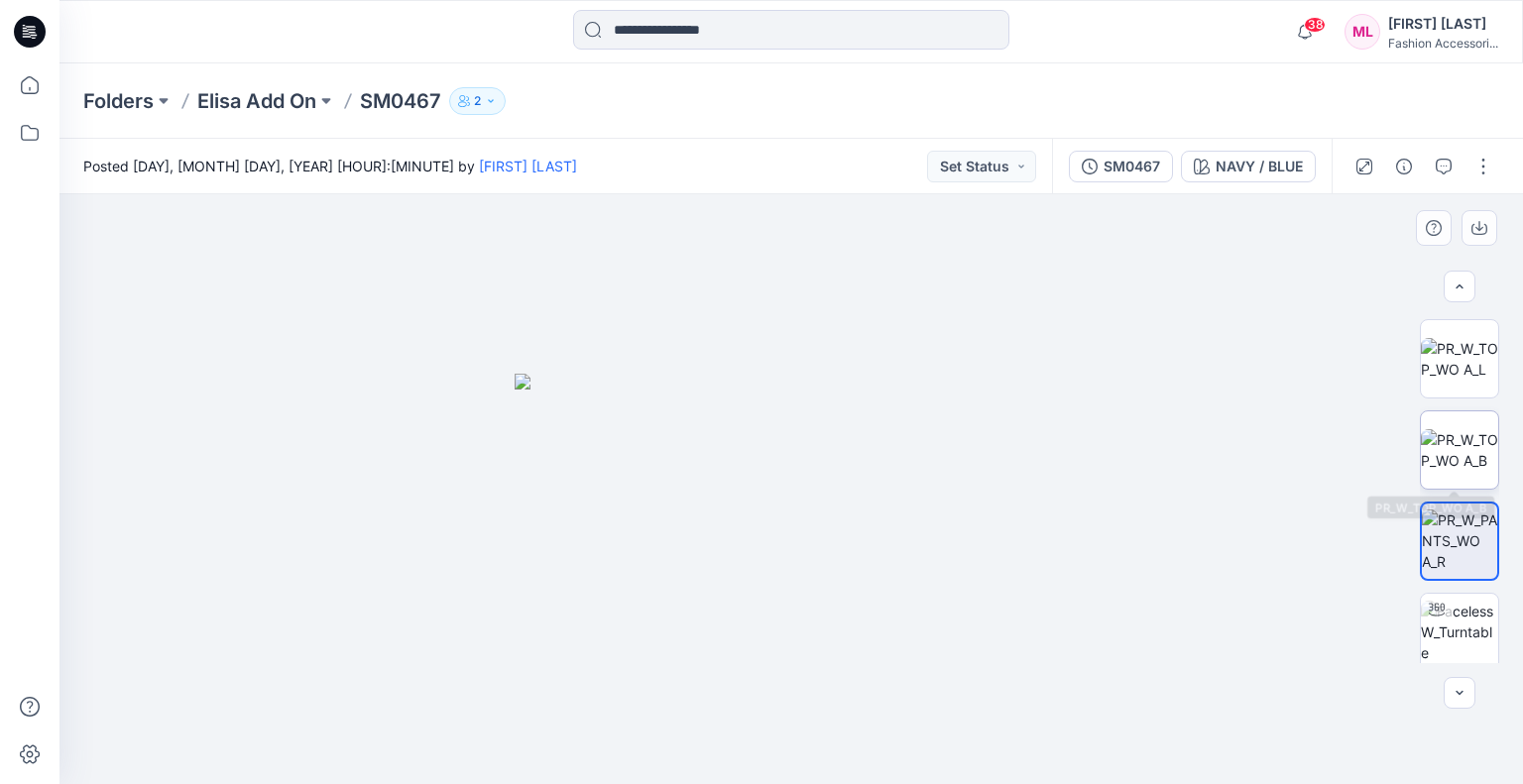 click at bounding box center [1460, 450] 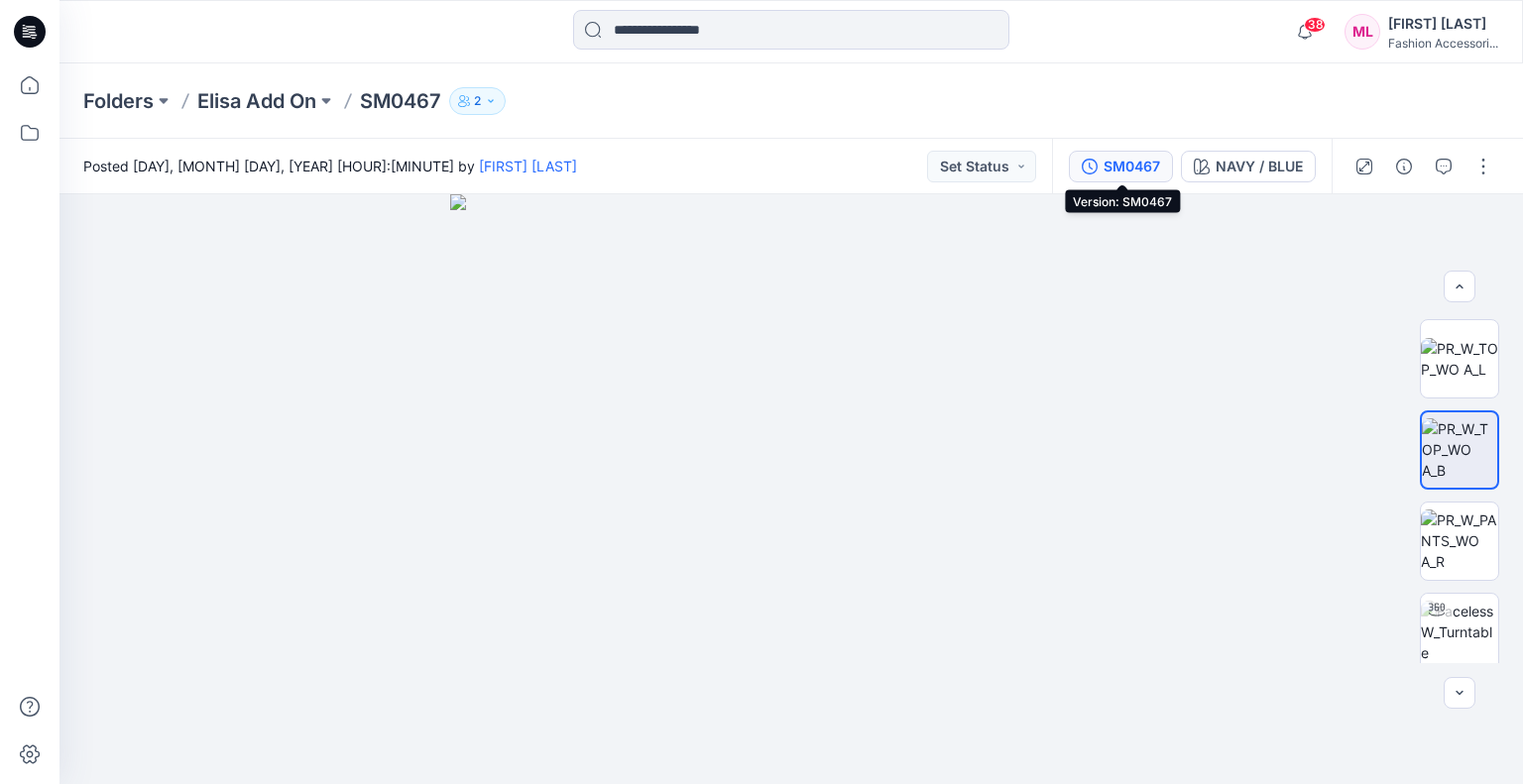 click on "SM0467" at bounding box center [1131, 167] 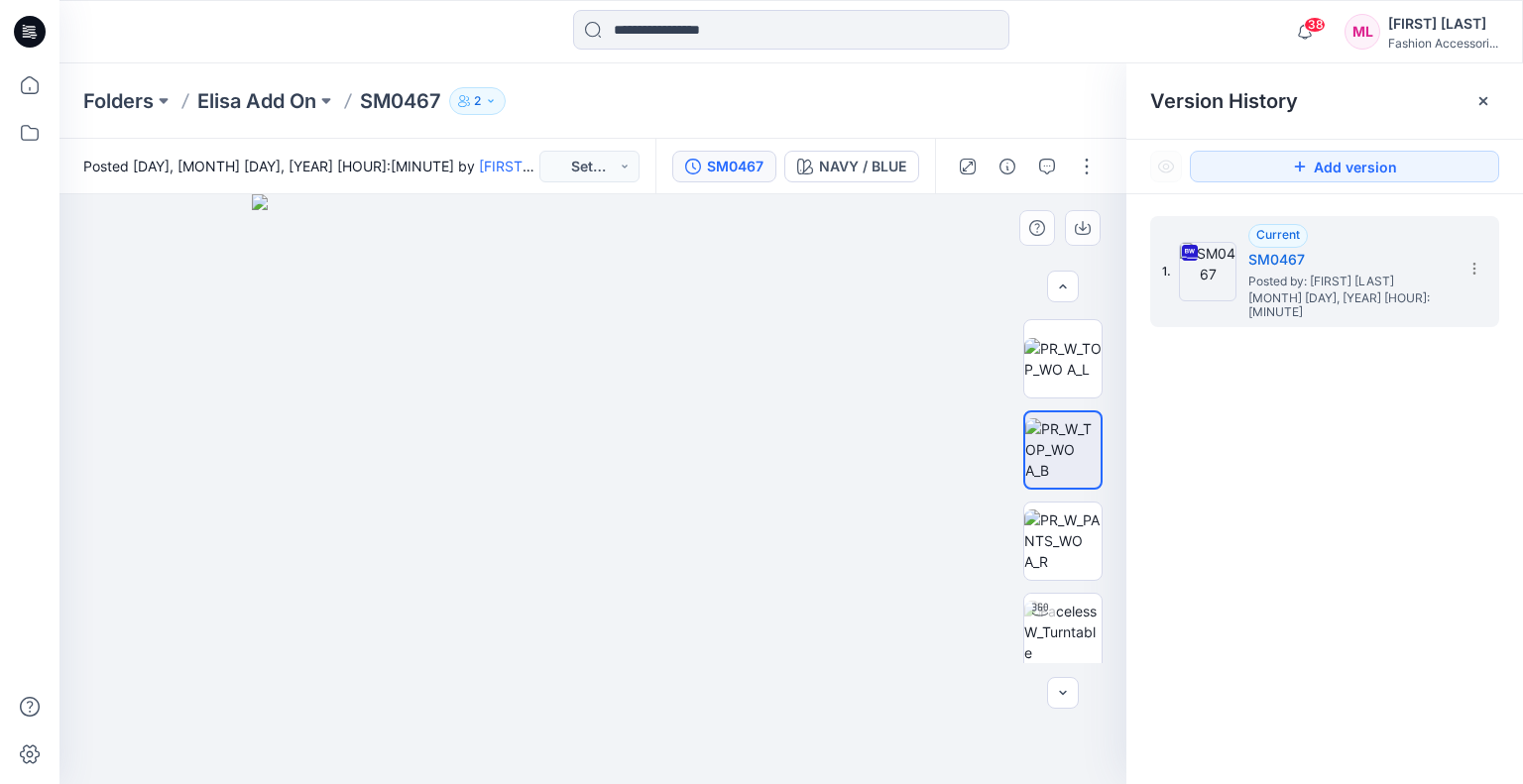 click at bounding box center (593, 489) 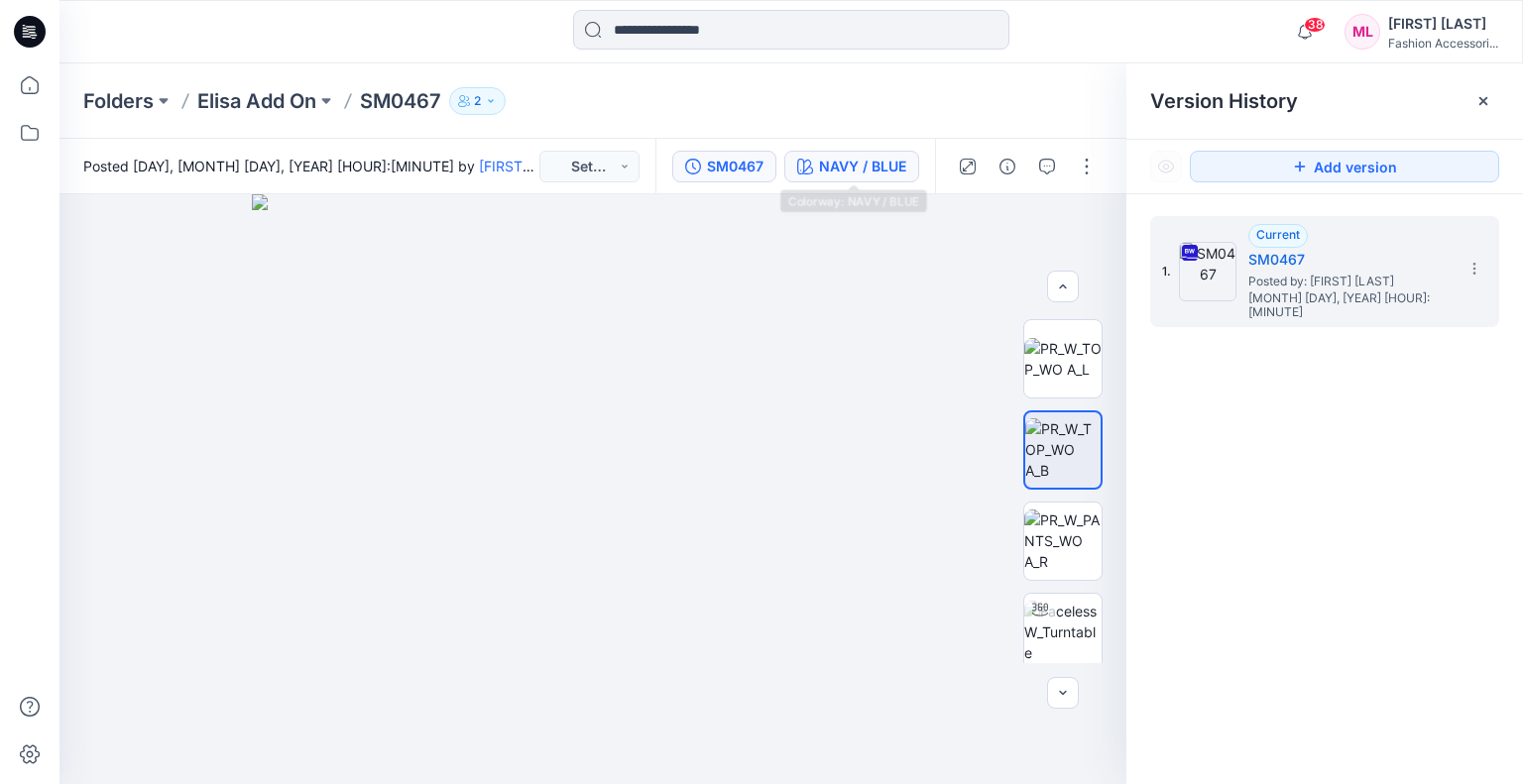 click on "NAVY / BLUE" at bounding box center [852, 167] 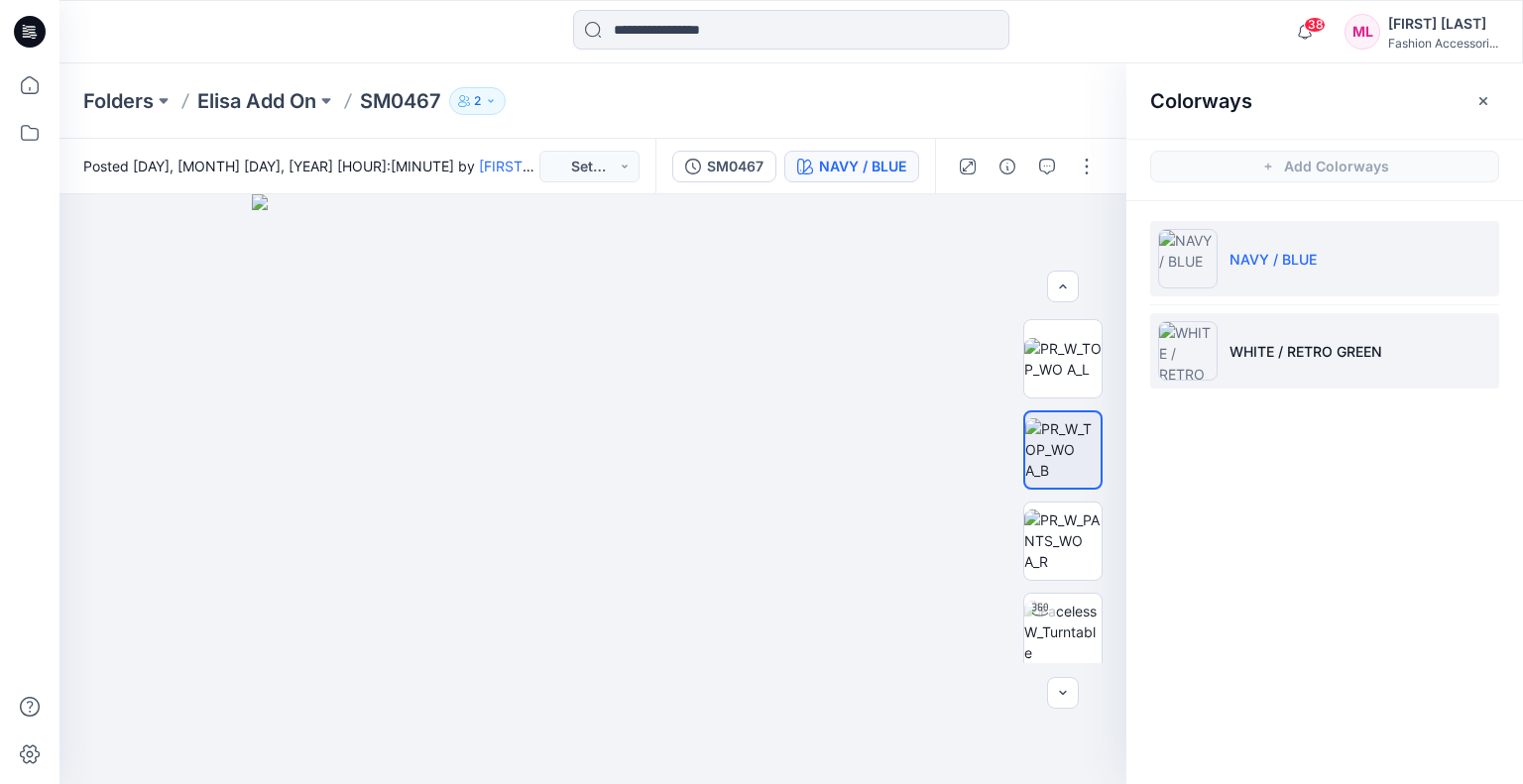 click on "WHITE / RETRO GREEN" at bounding box center (1306, 351) 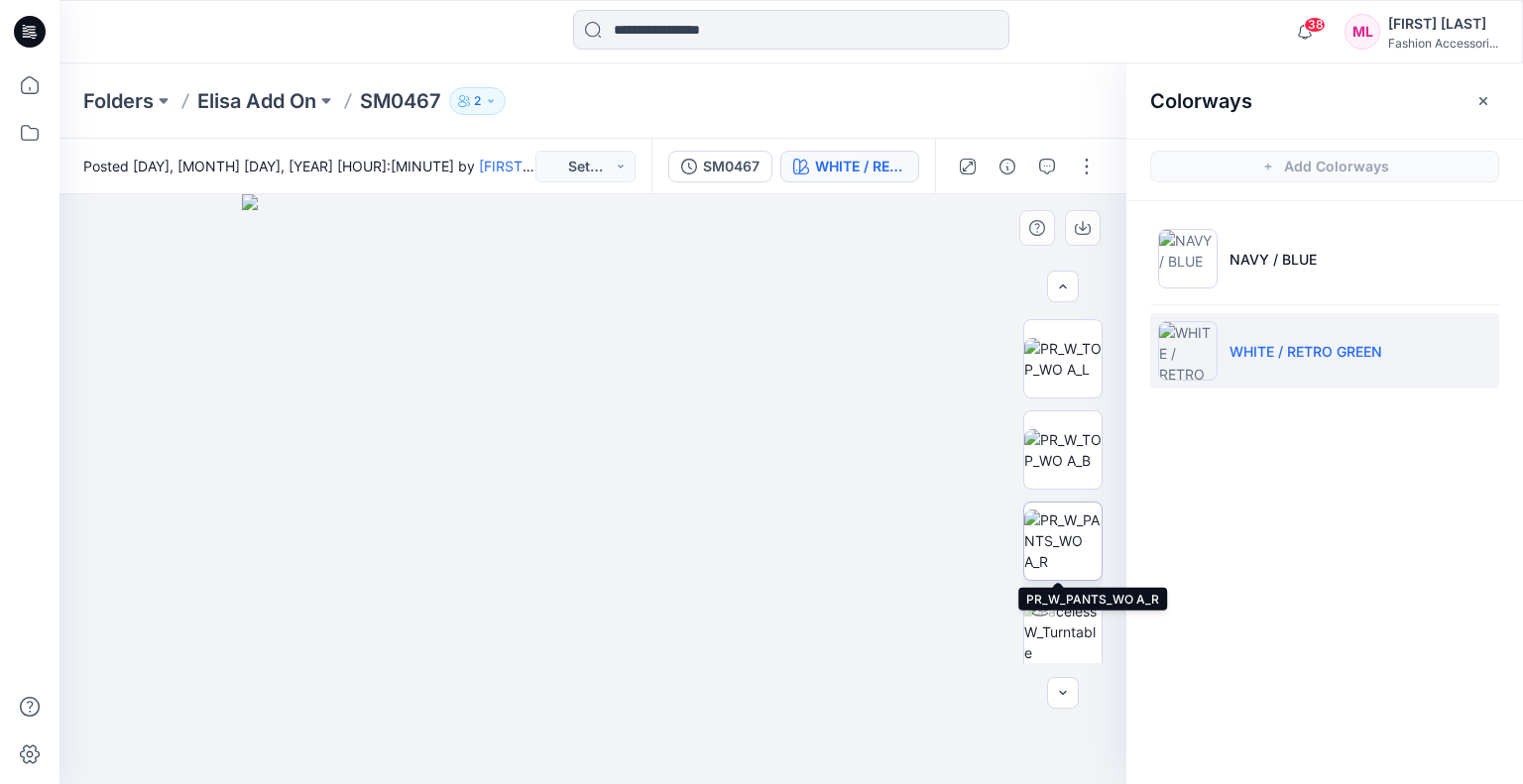 click at bounding box center [1063, 540] 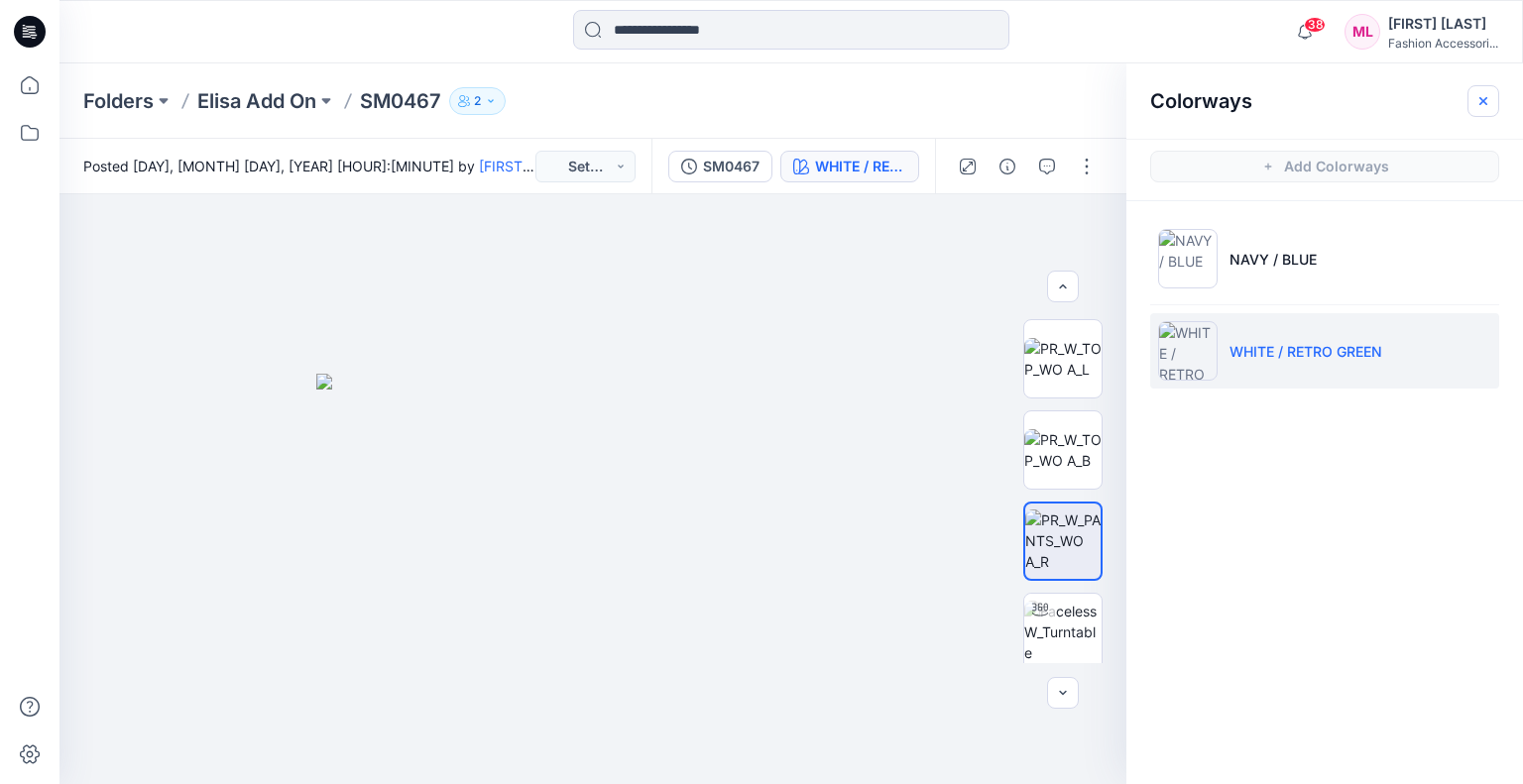 click 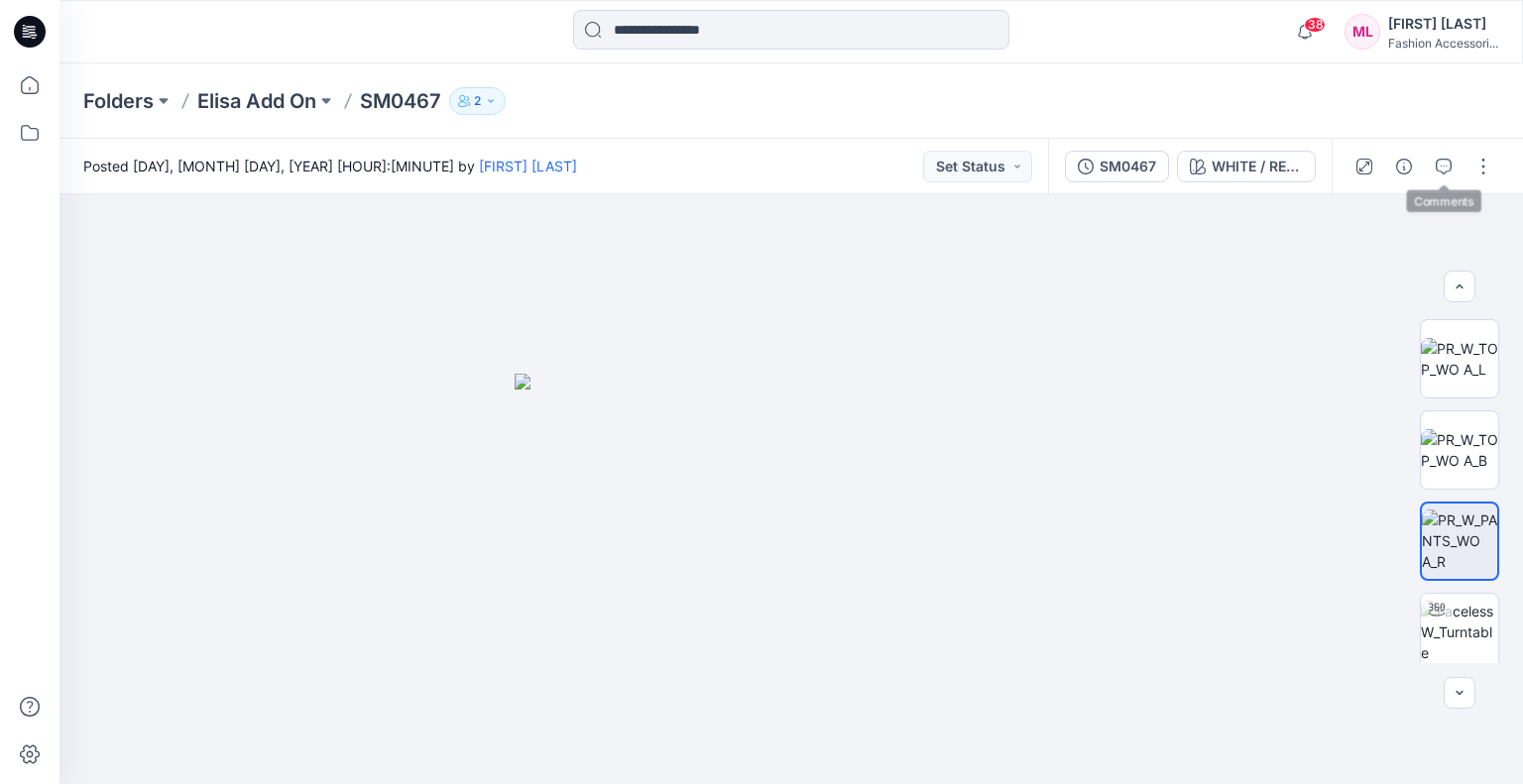 click at bounding box center (1423, 167) 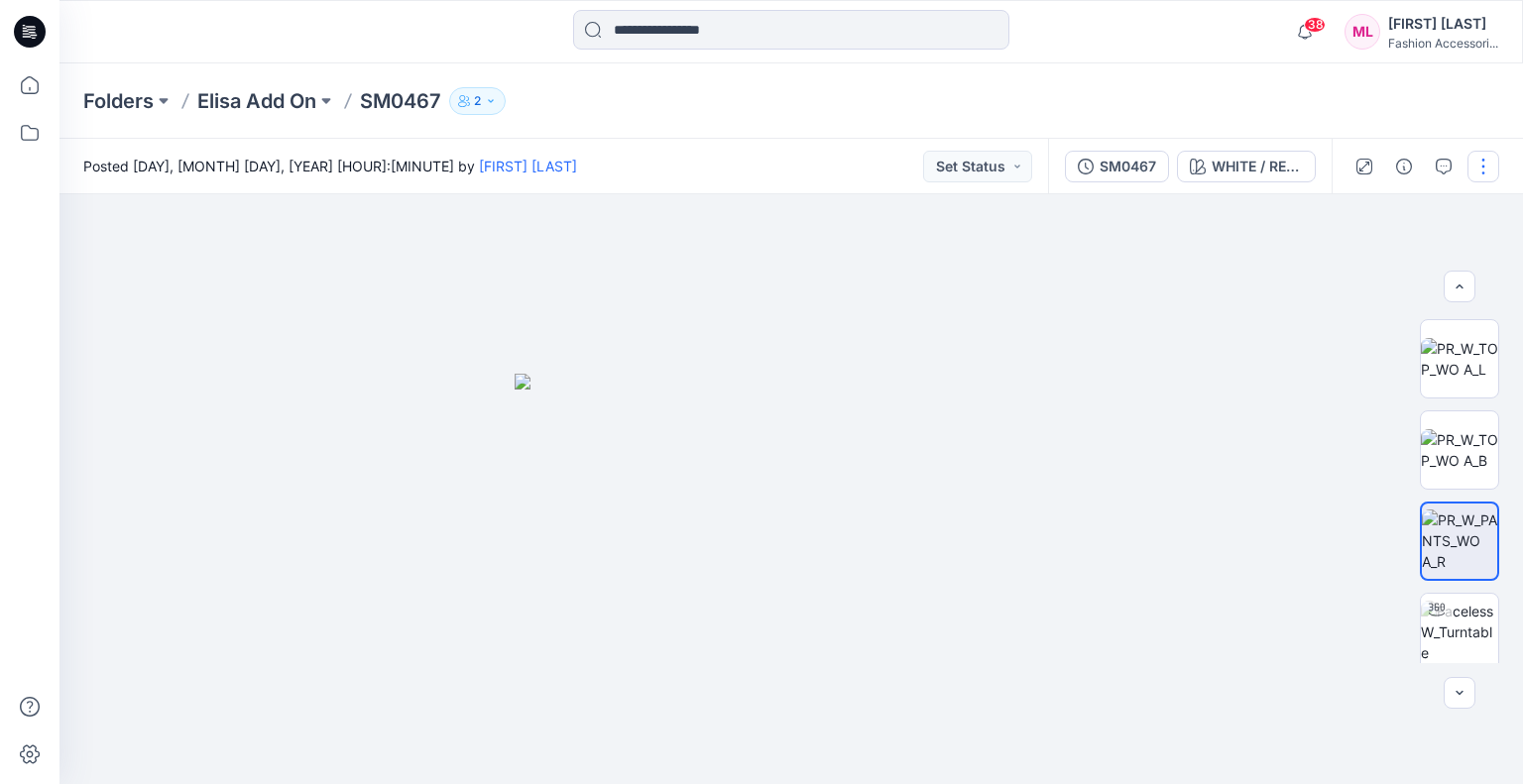click at bounding box center [1483, 167] 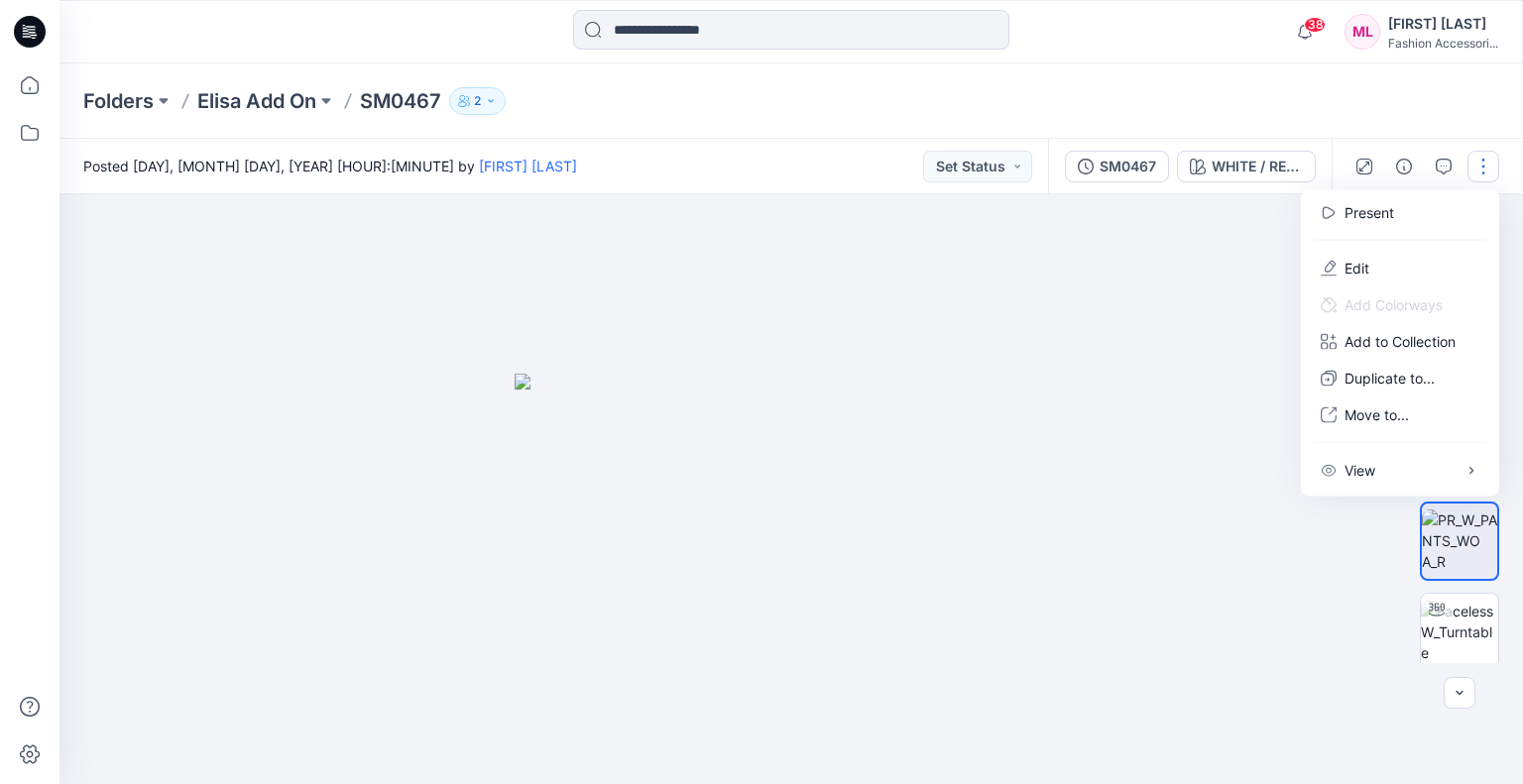 click at bounding box center [791, 489] 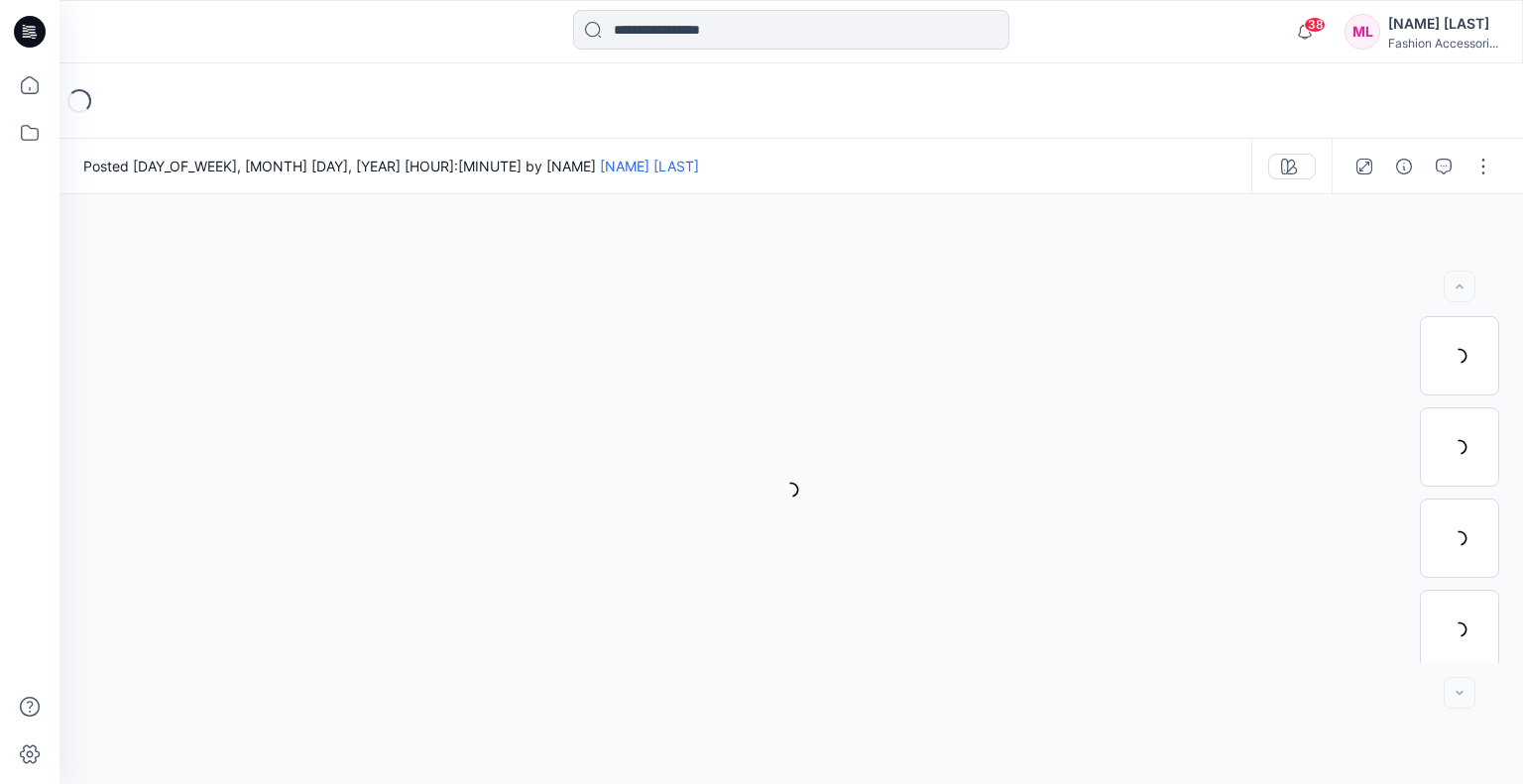 scroll, scrollTop: 0, scrollLeft: 0, axis: both 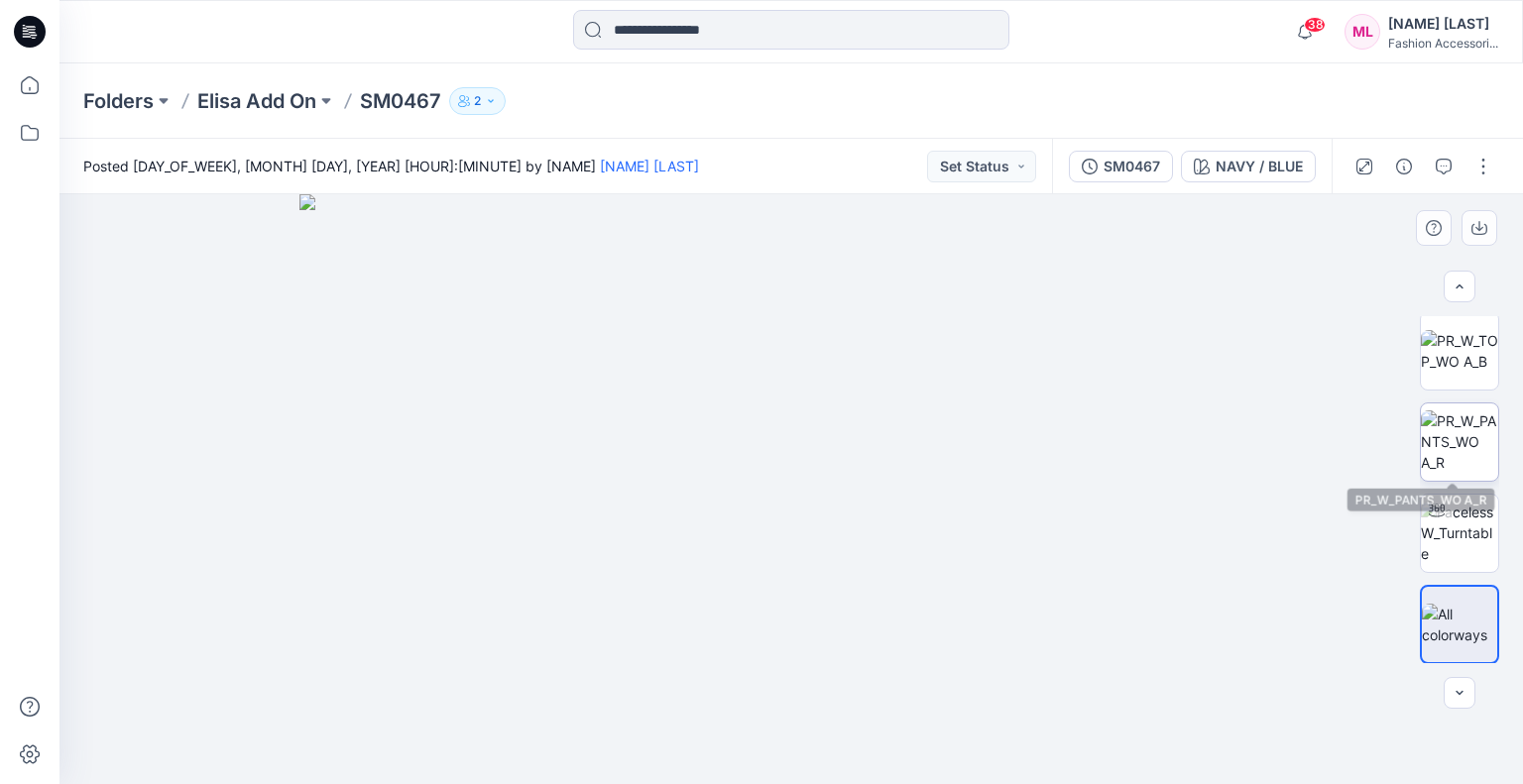 click at bounding box center (1460, 441) 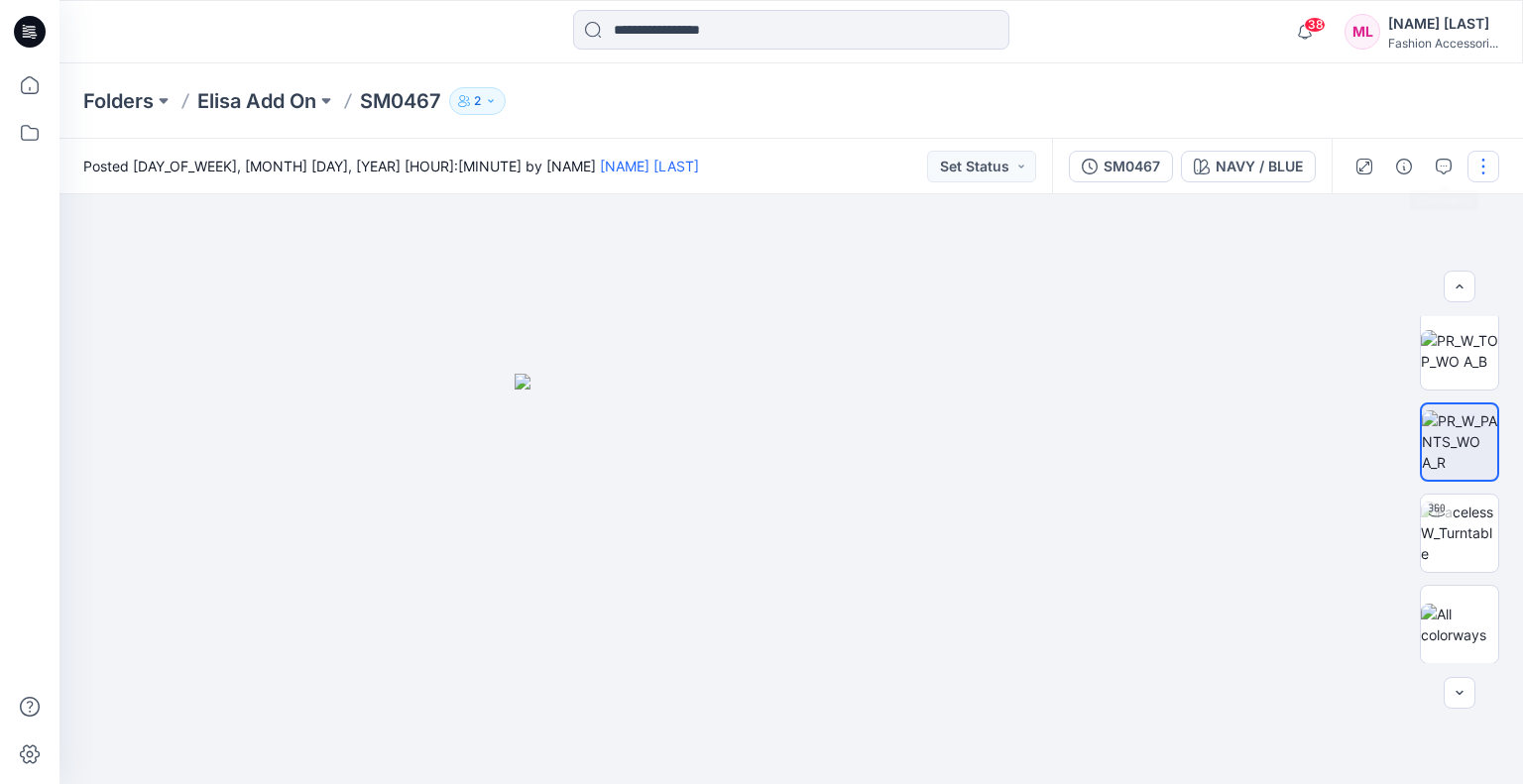 click at bounding box center [1483, 167] 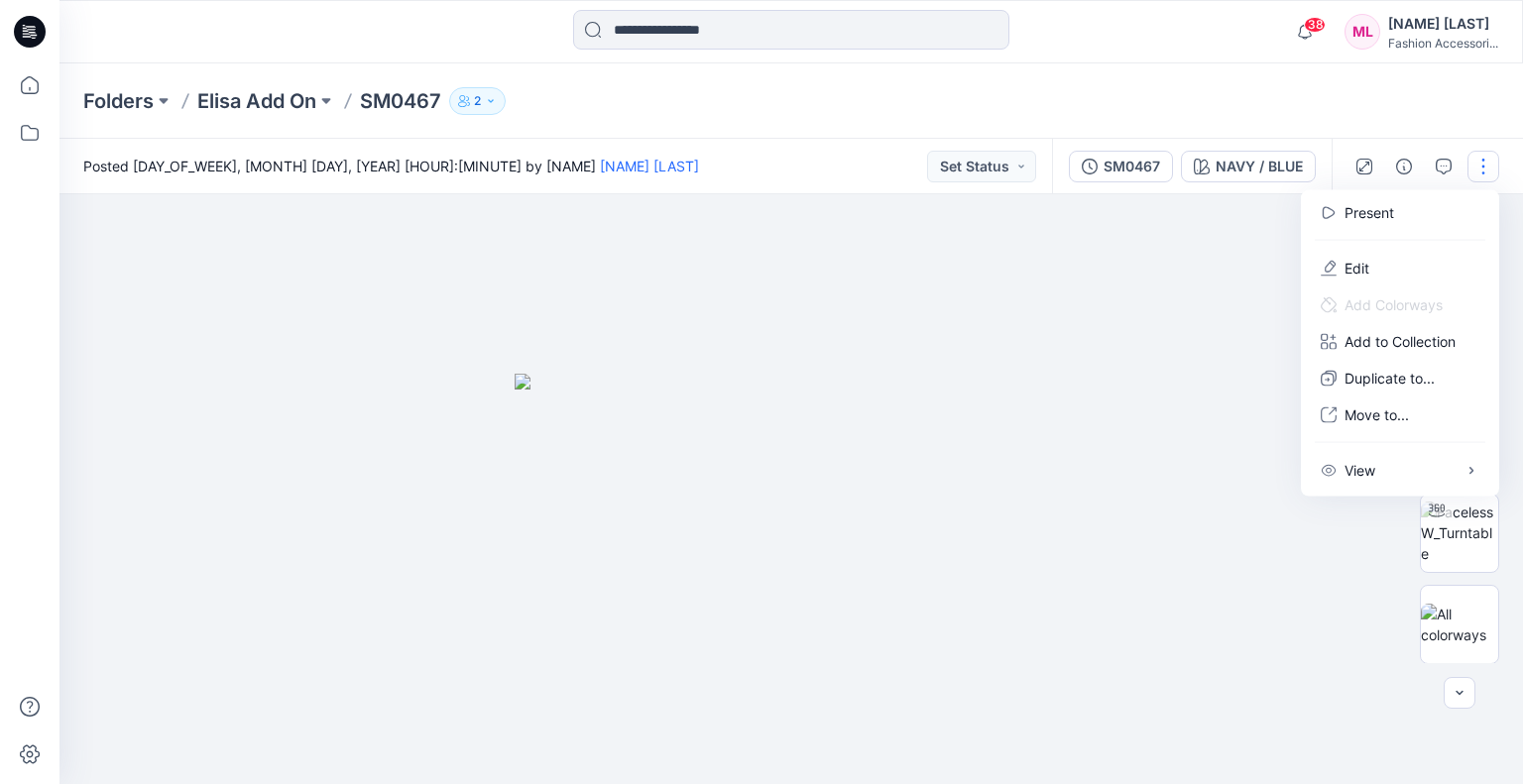 click at bounding box center (791, 489) 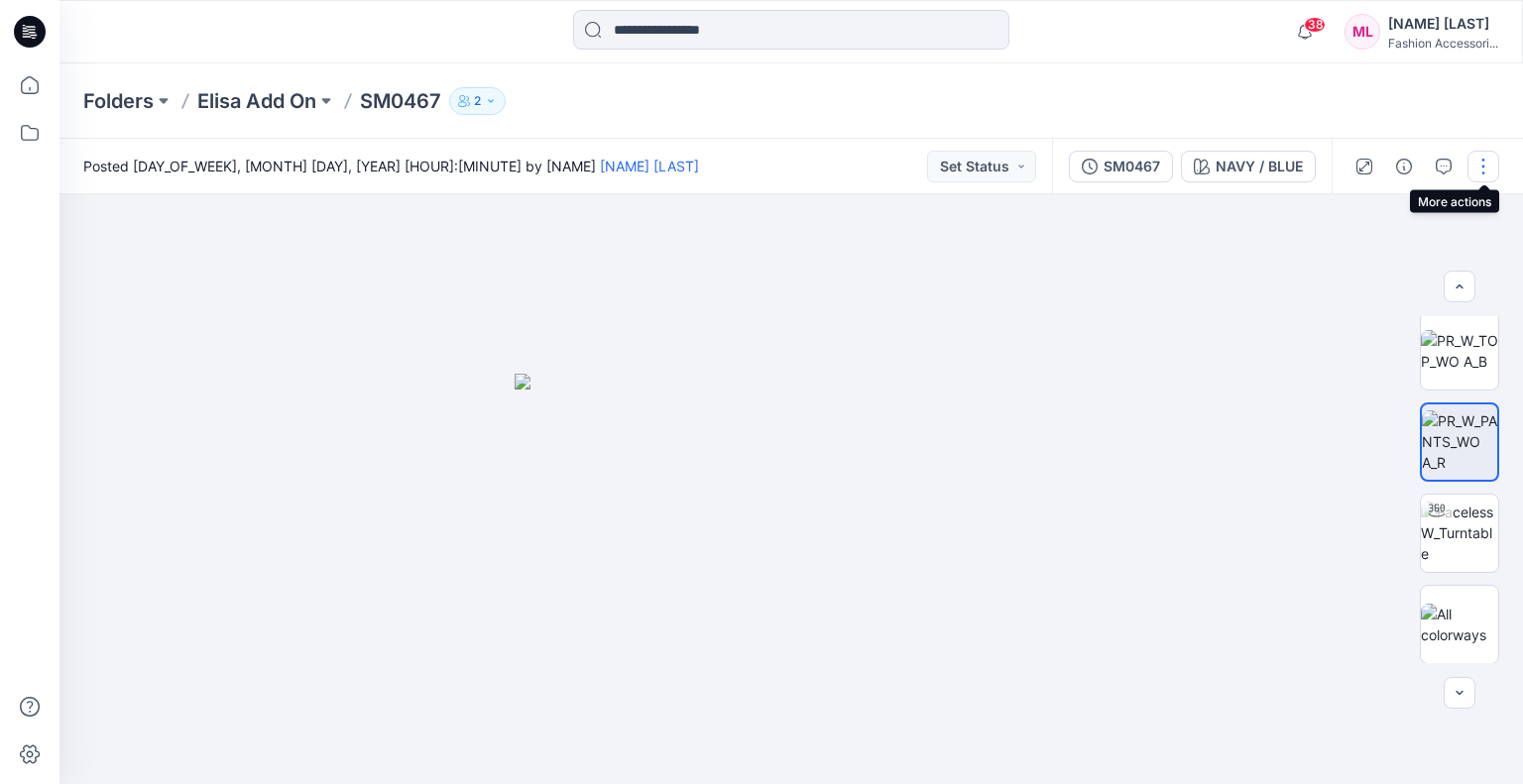click at bounding box center (1483, 167) 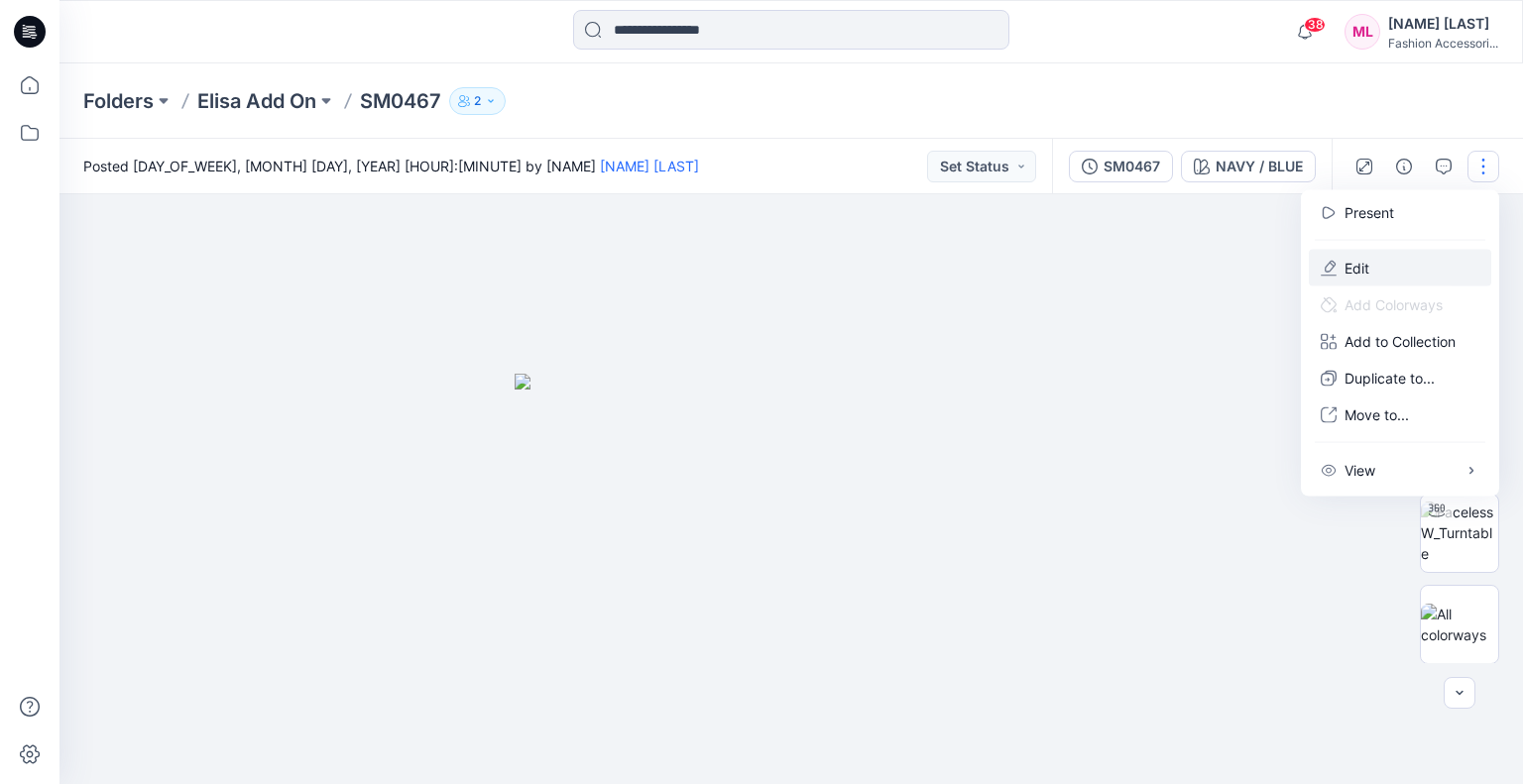 click on "Edit" at bounding box center [1400, 268] 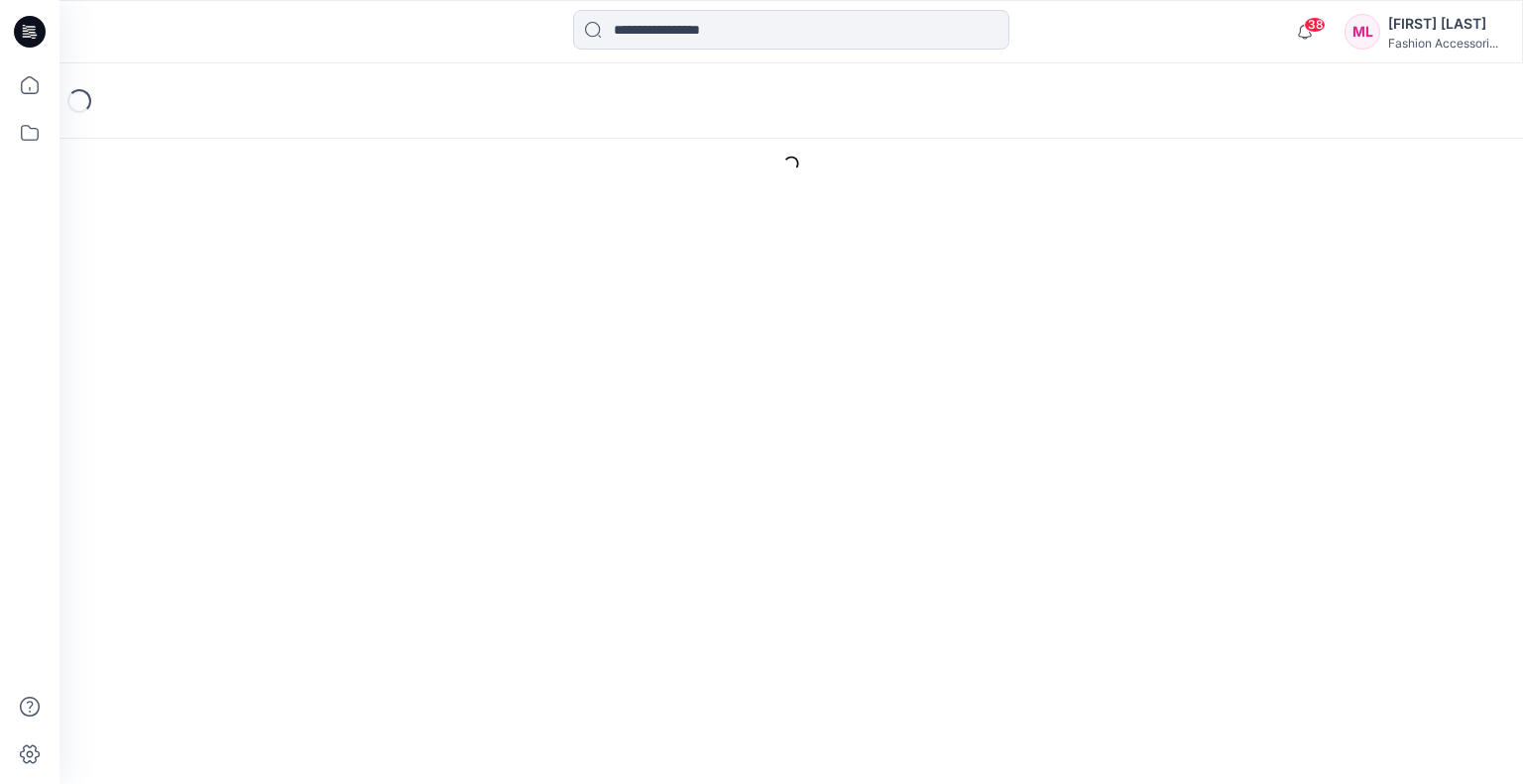 scroll, scrollTop: 0, scrollLeft: 0, axis: both 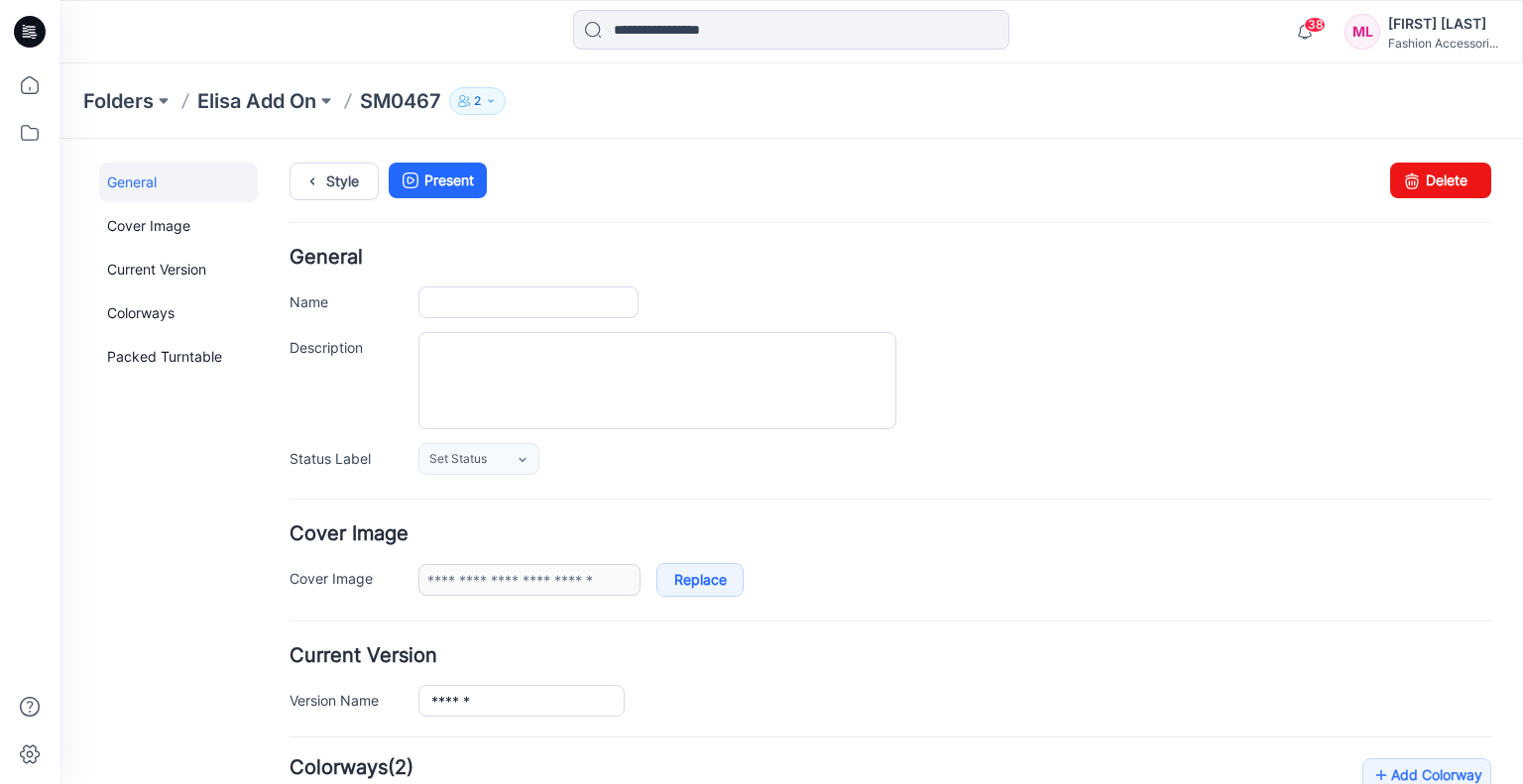 type on "******" 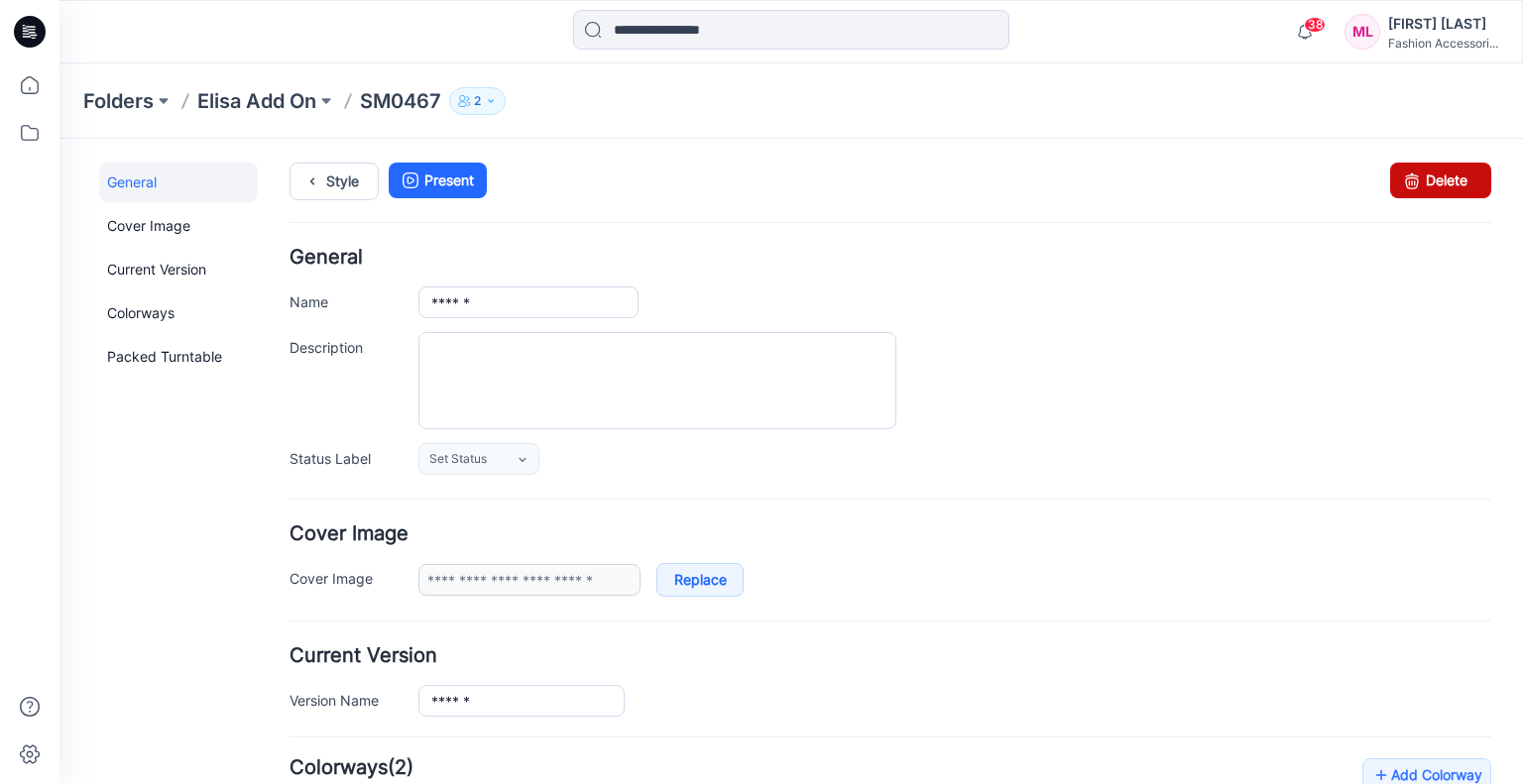 click at bounding box center [1412, 180] 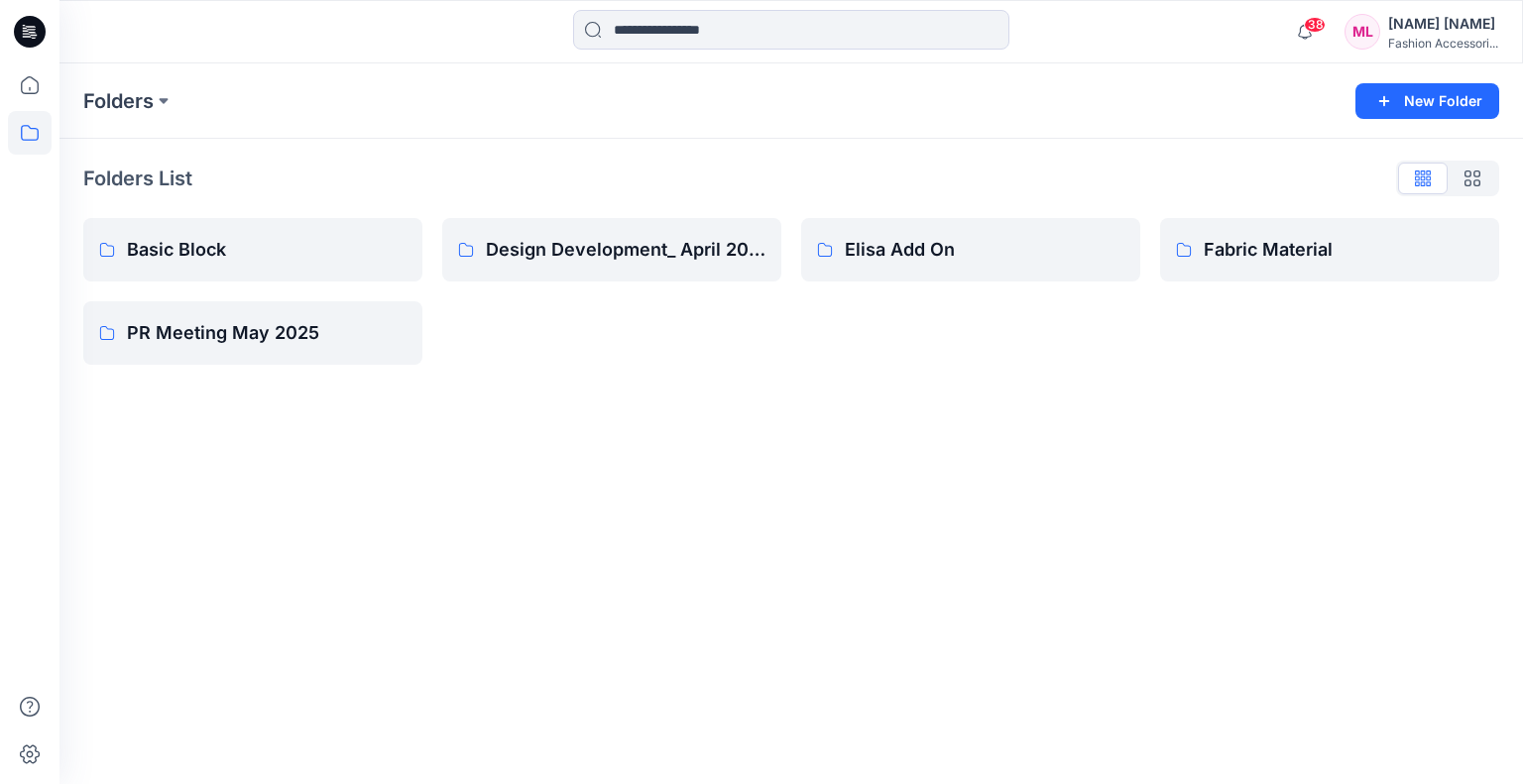 scroll, scrollTop: 0, scrollLeft: 0, axis: both 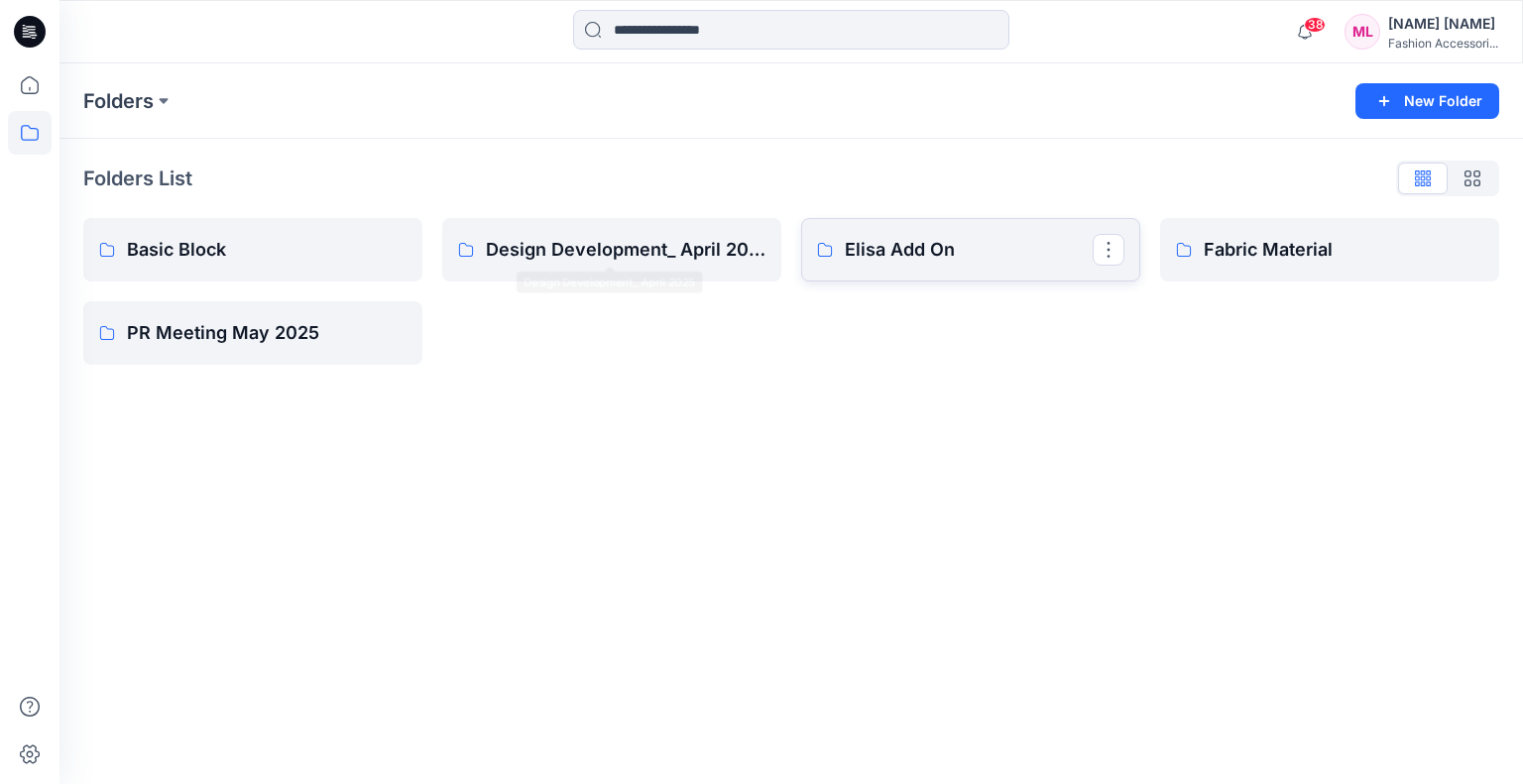 click on "Elisa Add On" at bounding box center [971, 250] 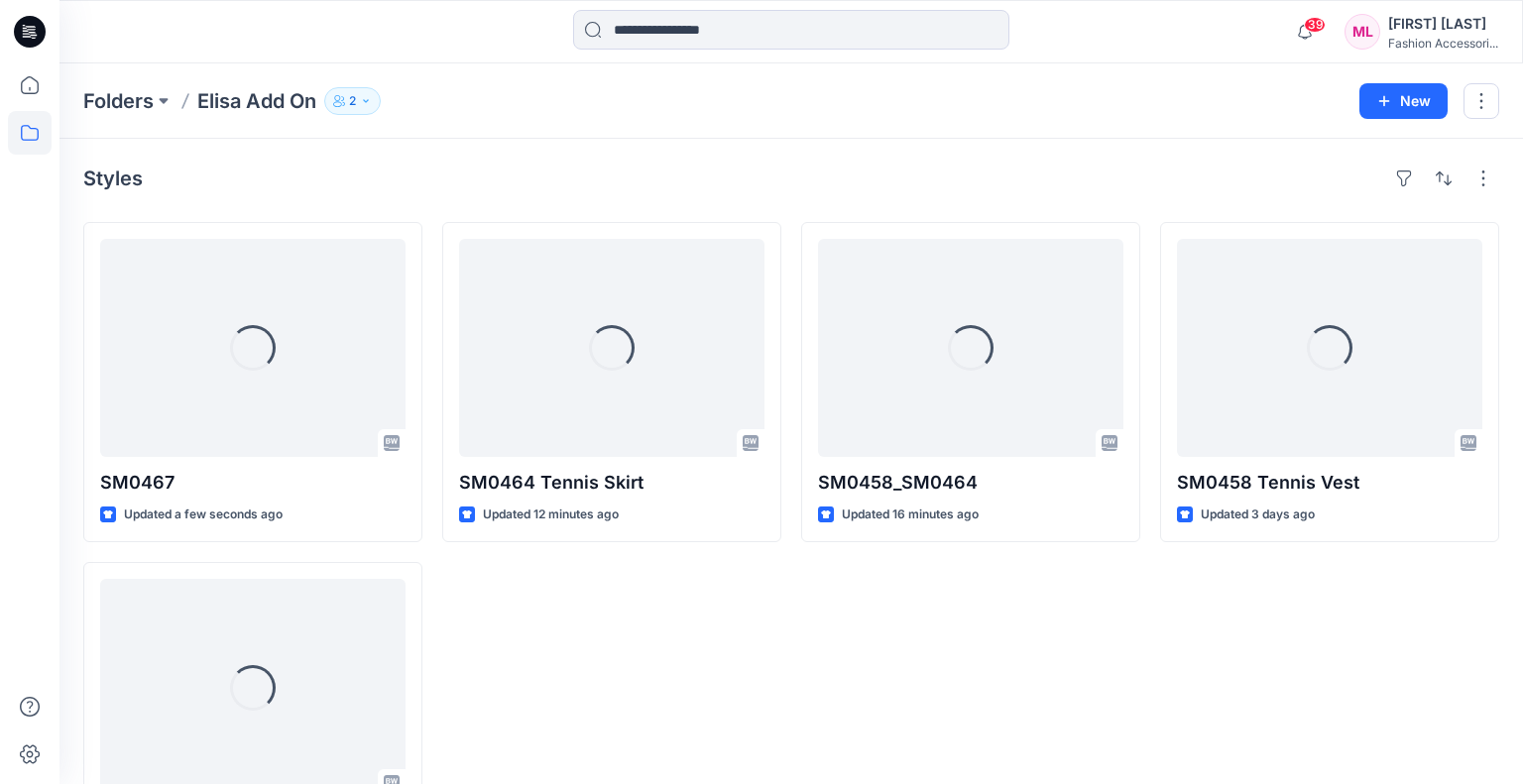 scroll, scrollTop: 0, scrollLeft: 0, axis: both 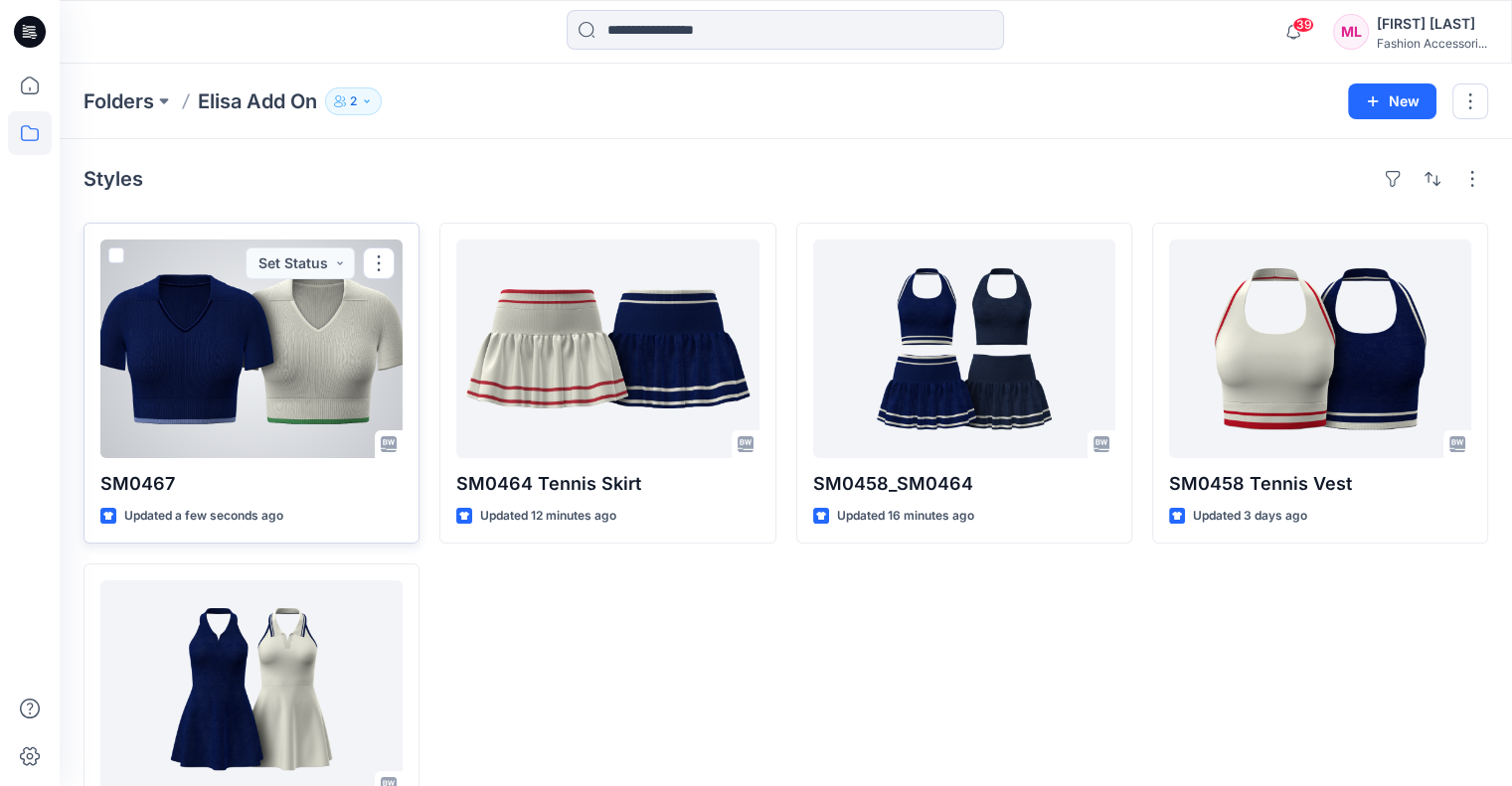 click at bounding box center [252, 349] 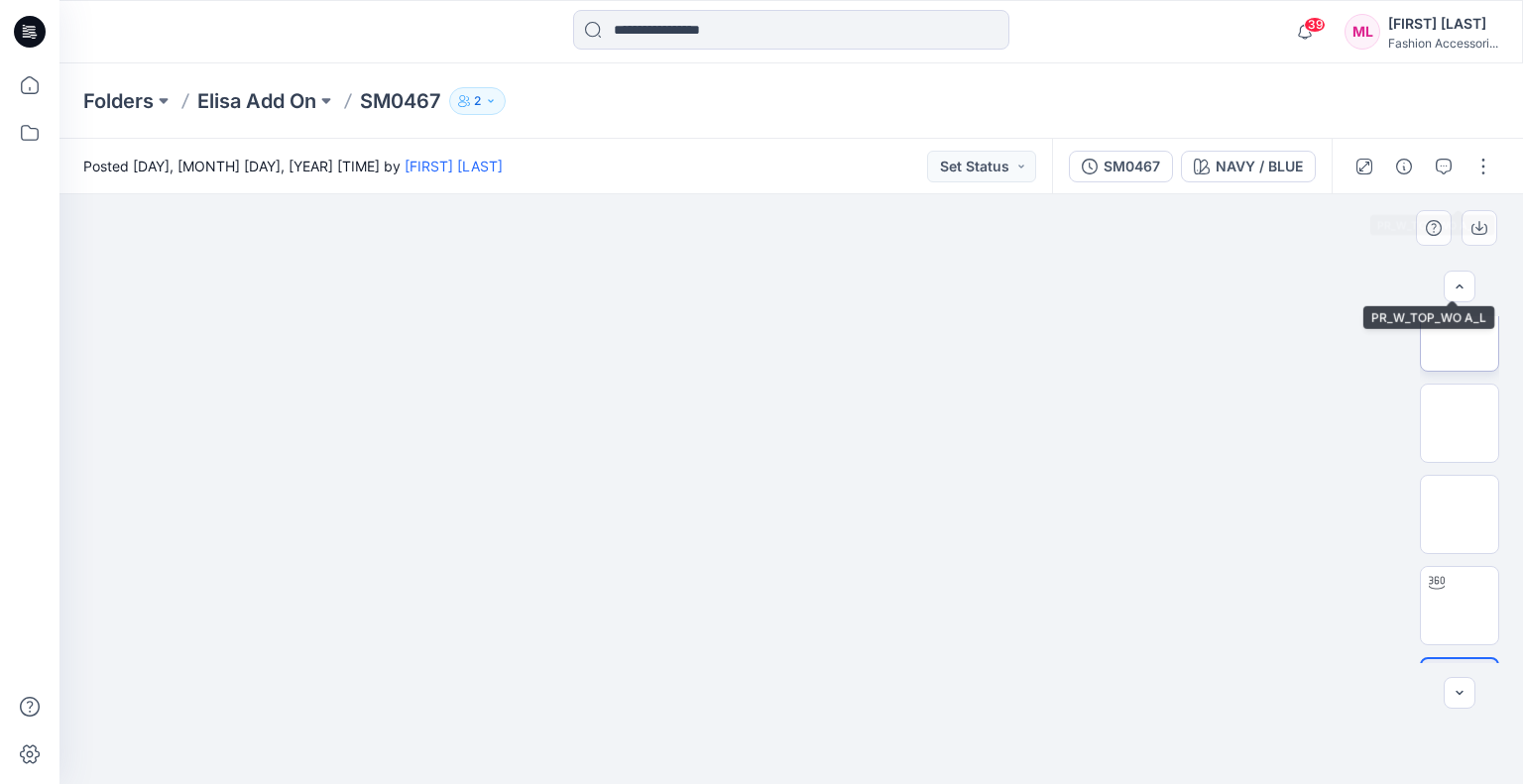 scroll, scrollTop: 279, scrollLeft: 0, axis: vertical 